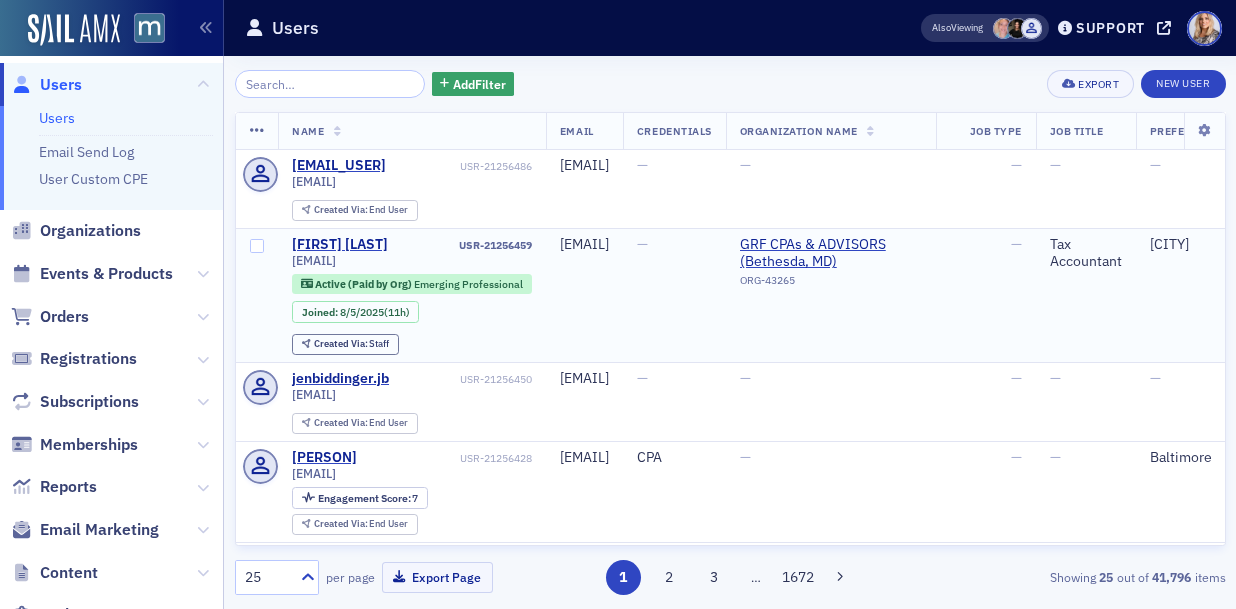 scroll, scrollTop: 0, scrollLeft: 0, axis: both 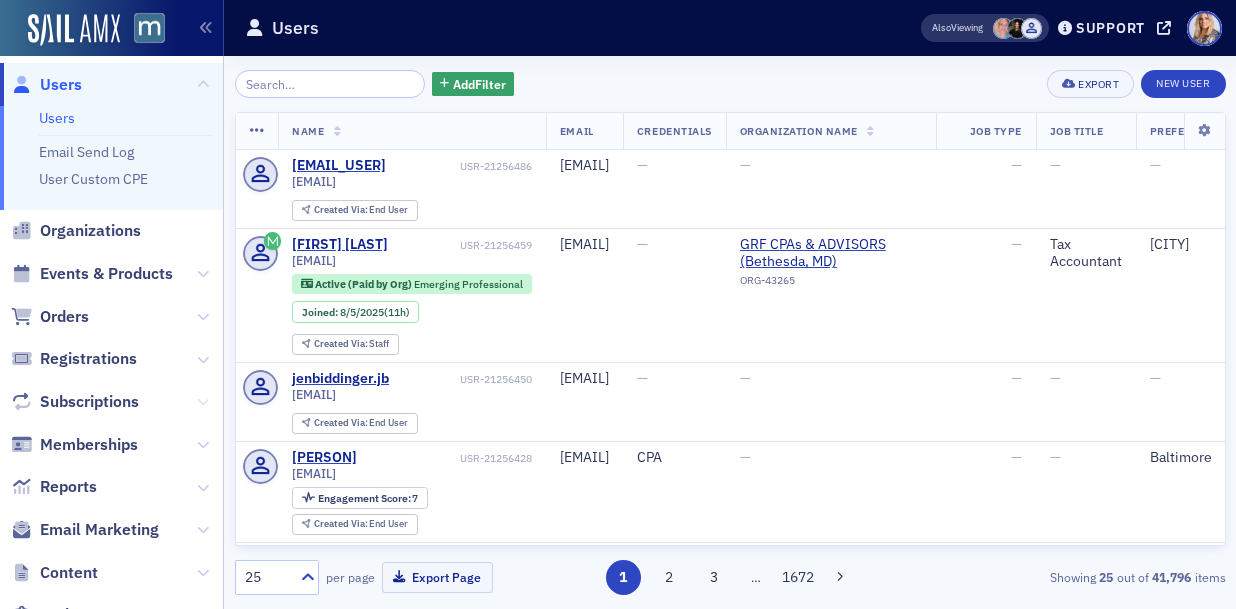 click 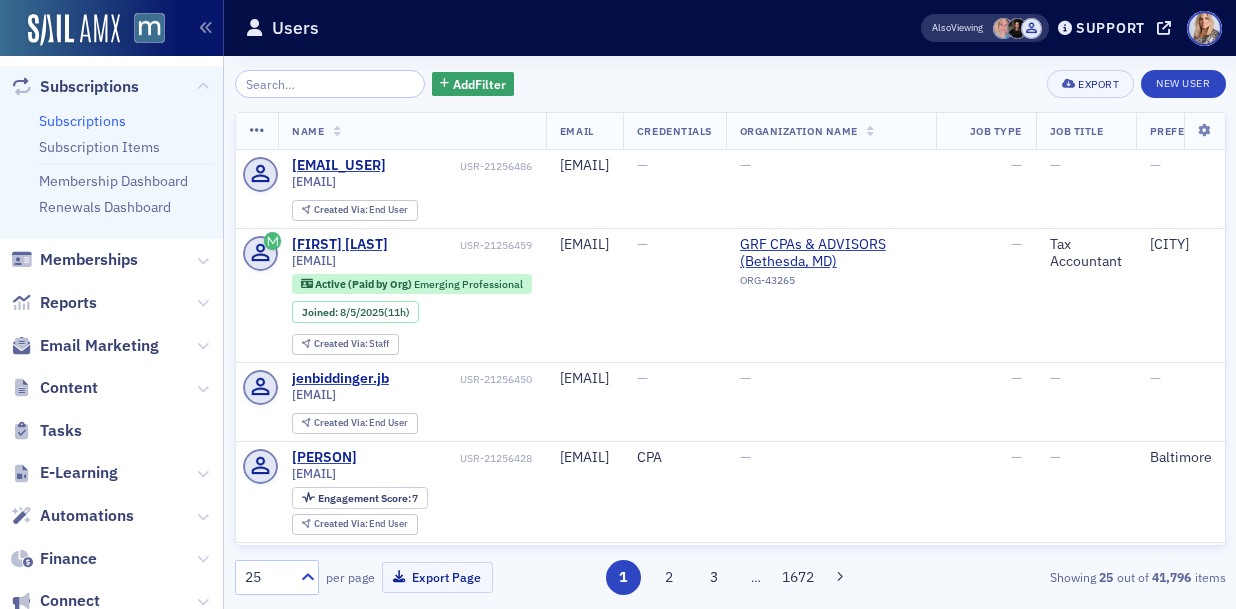 scroll, scrollTop: 326, scrollLeft: 0, axis: vertical 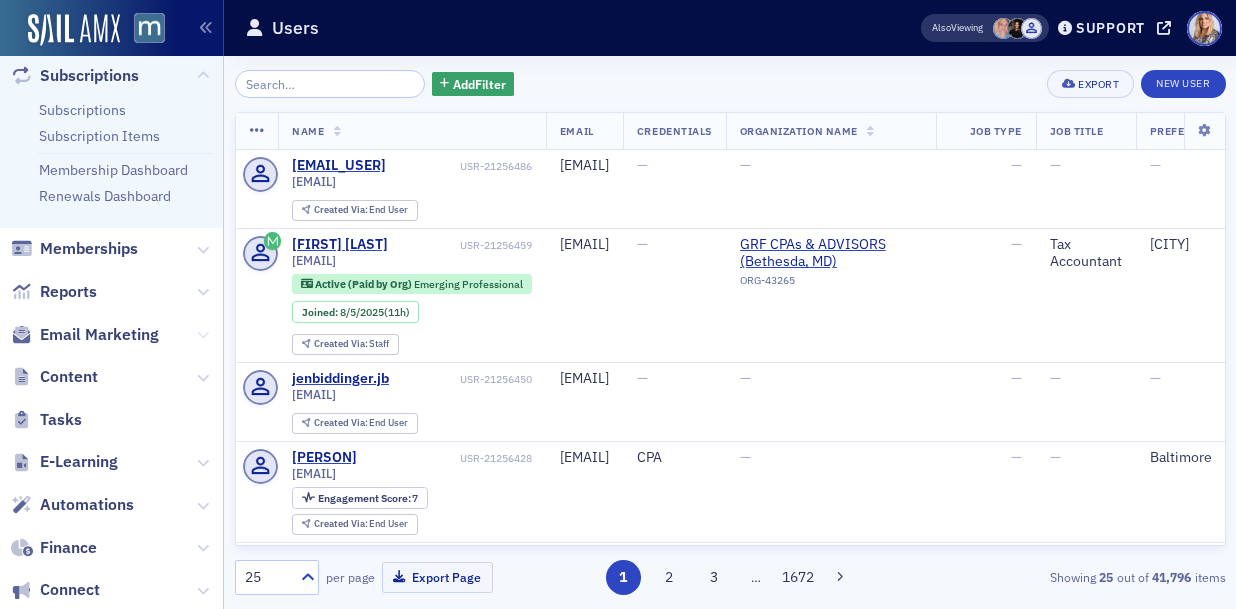 click 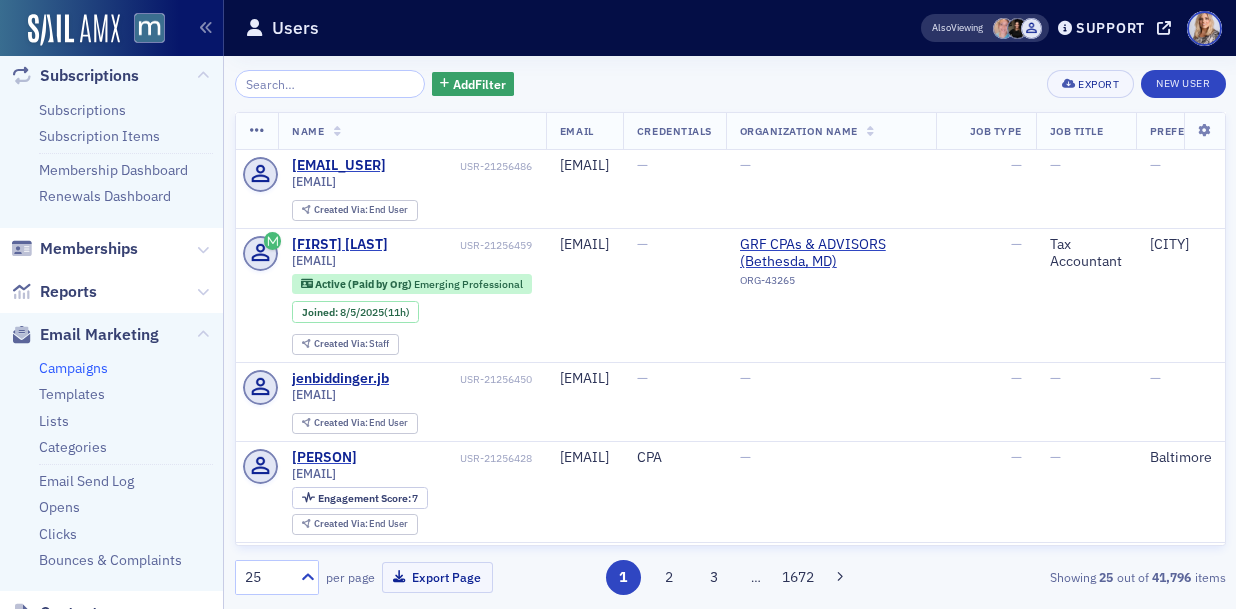 click on "Campaigns" 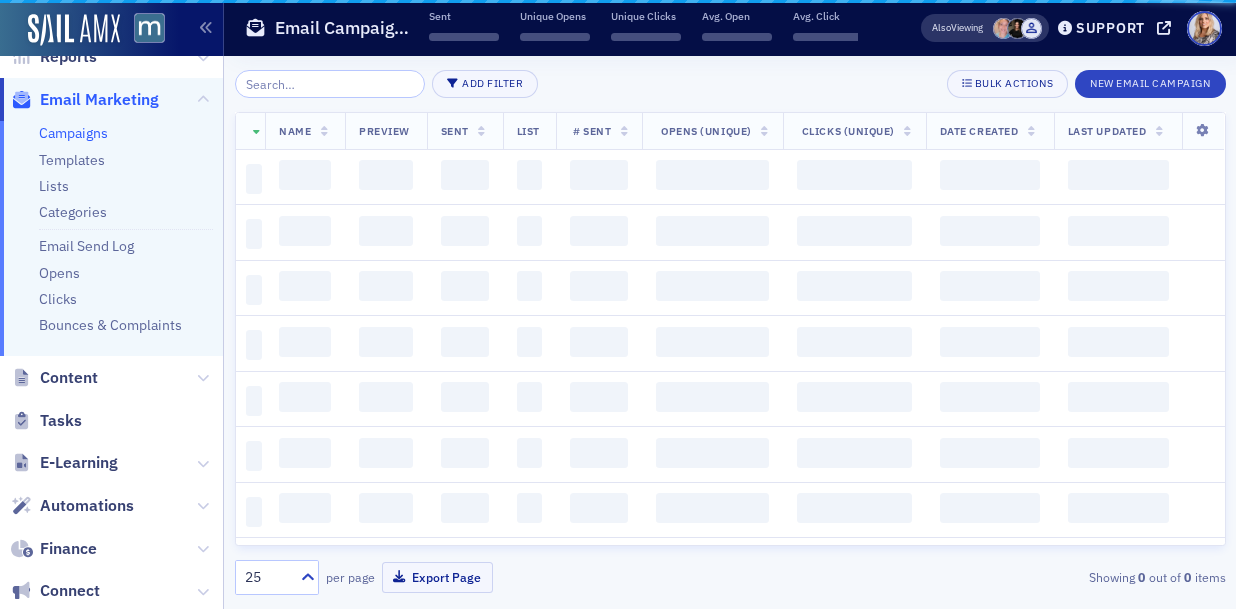 scroll, scrollTop: 222, scrollLeft: 0, axis: vertical 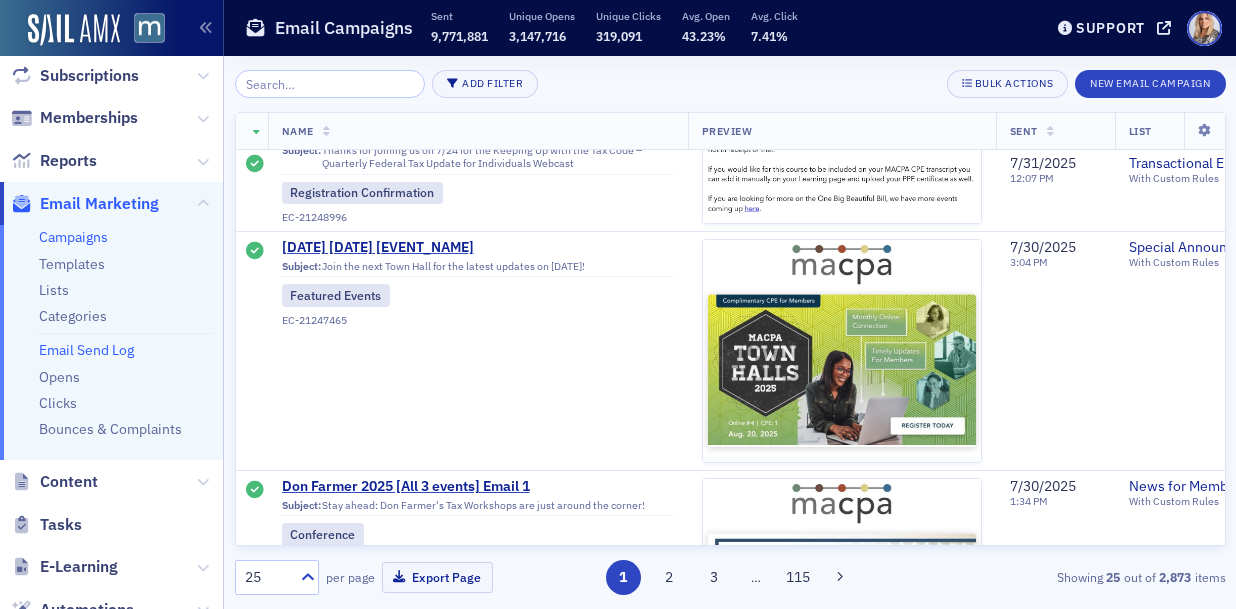click on "Email Send Log" 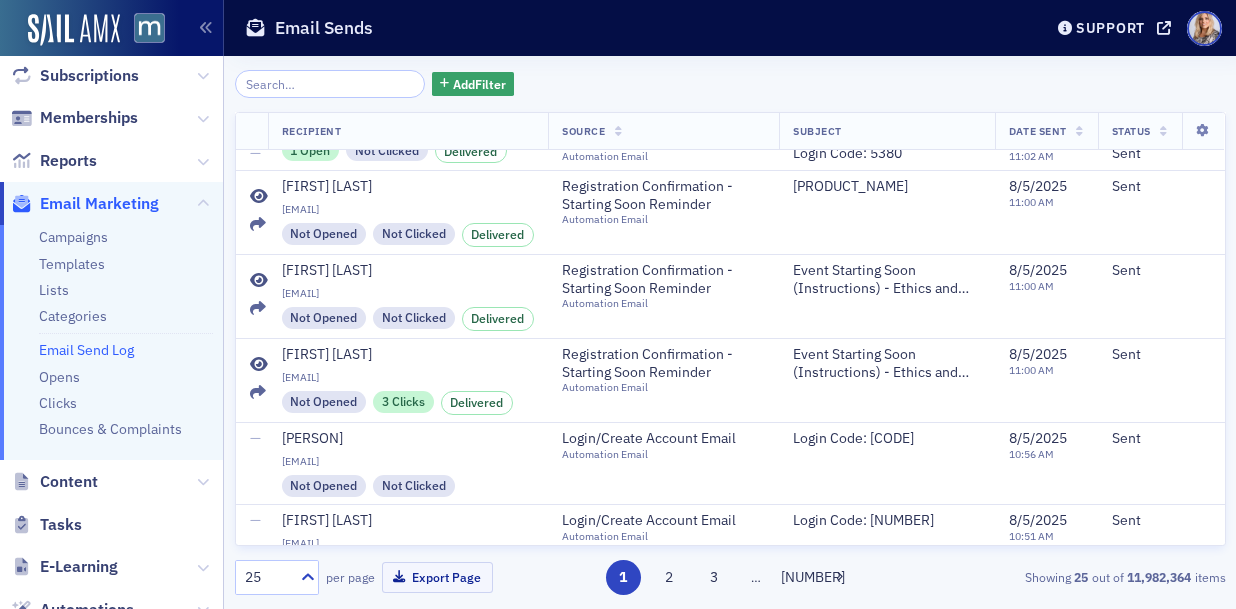scroll, scrollTop: 403, scrollLeft: 0, axis: vertical 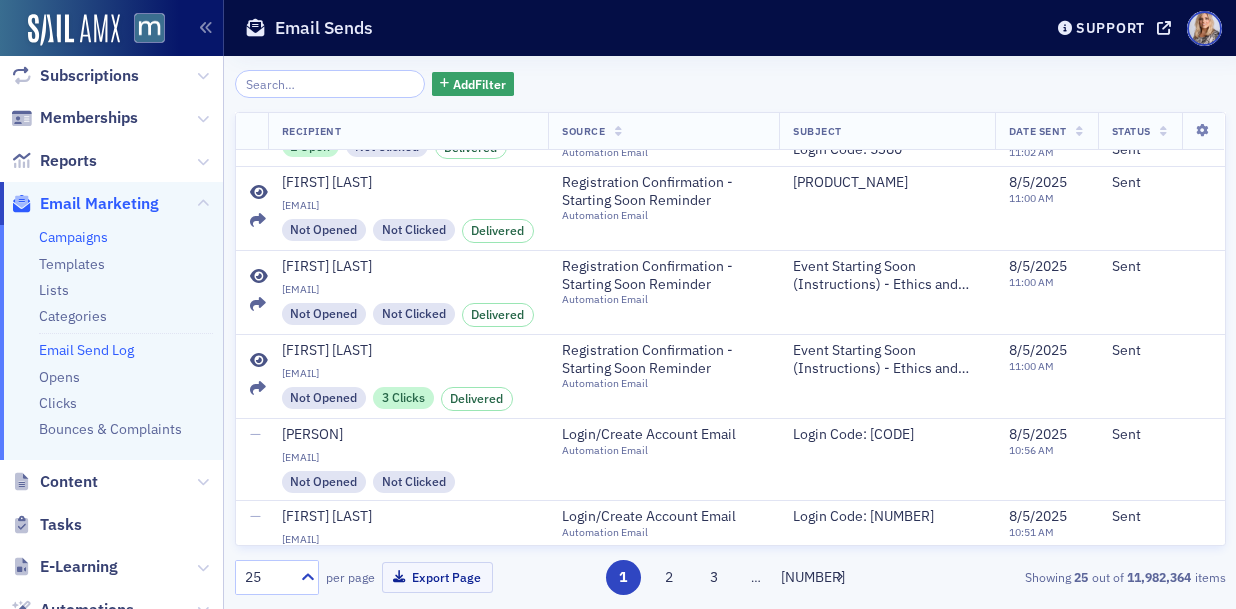 click on "Campaigns" 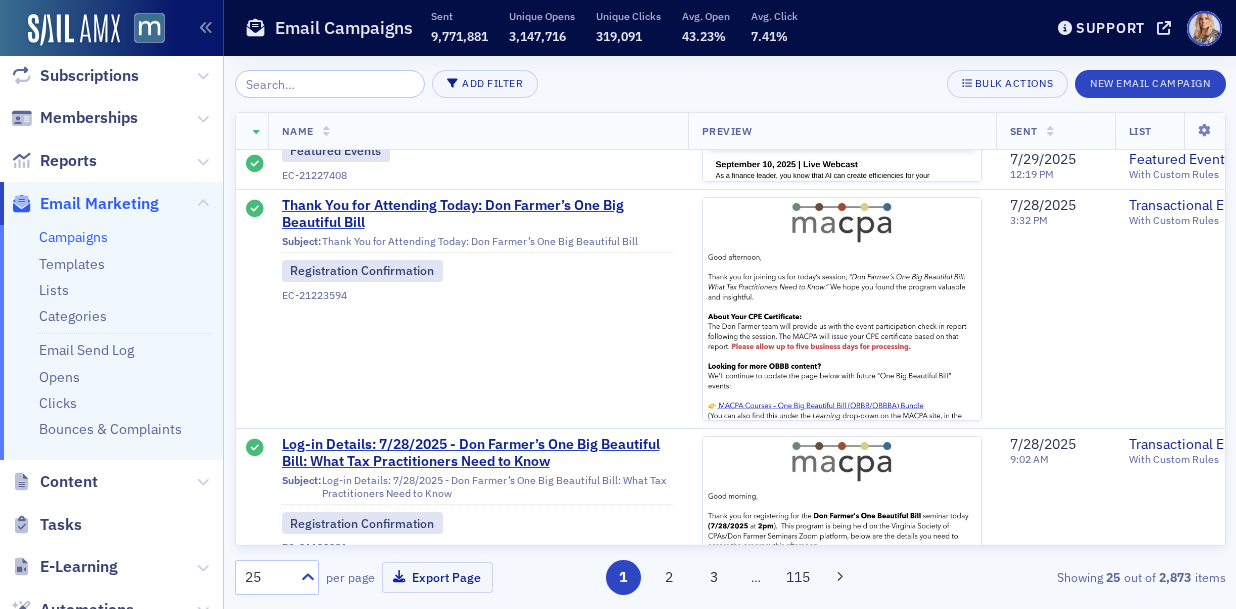 scroll, scrollTop: 4028, scrollLeft: 0, axis: vertical 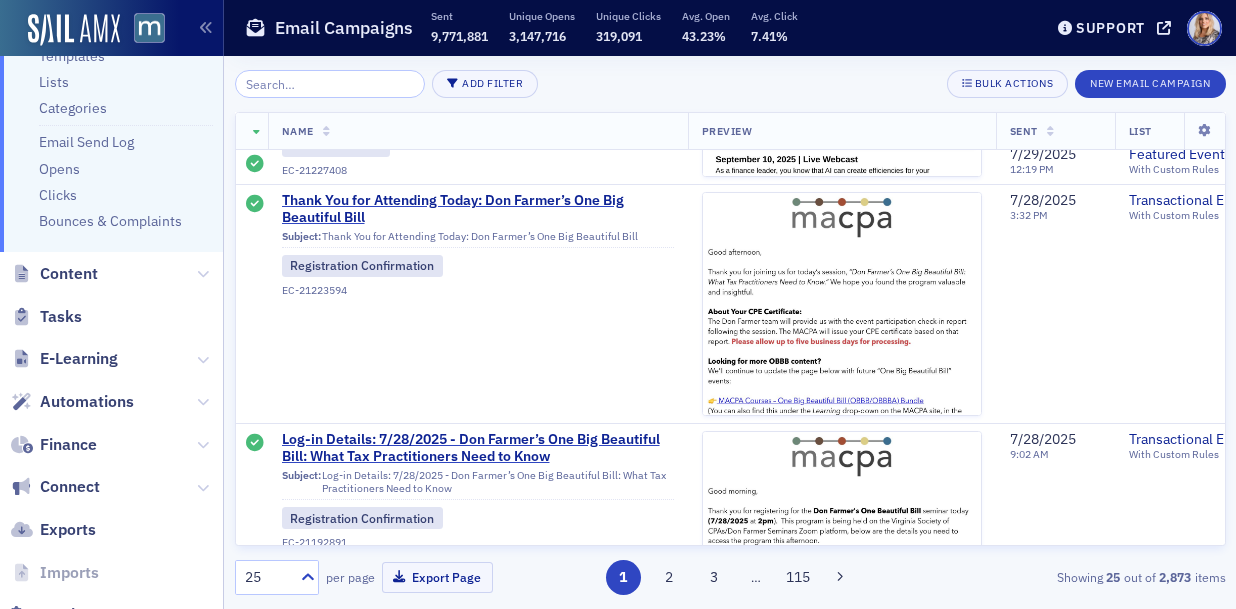 click on "Automations" 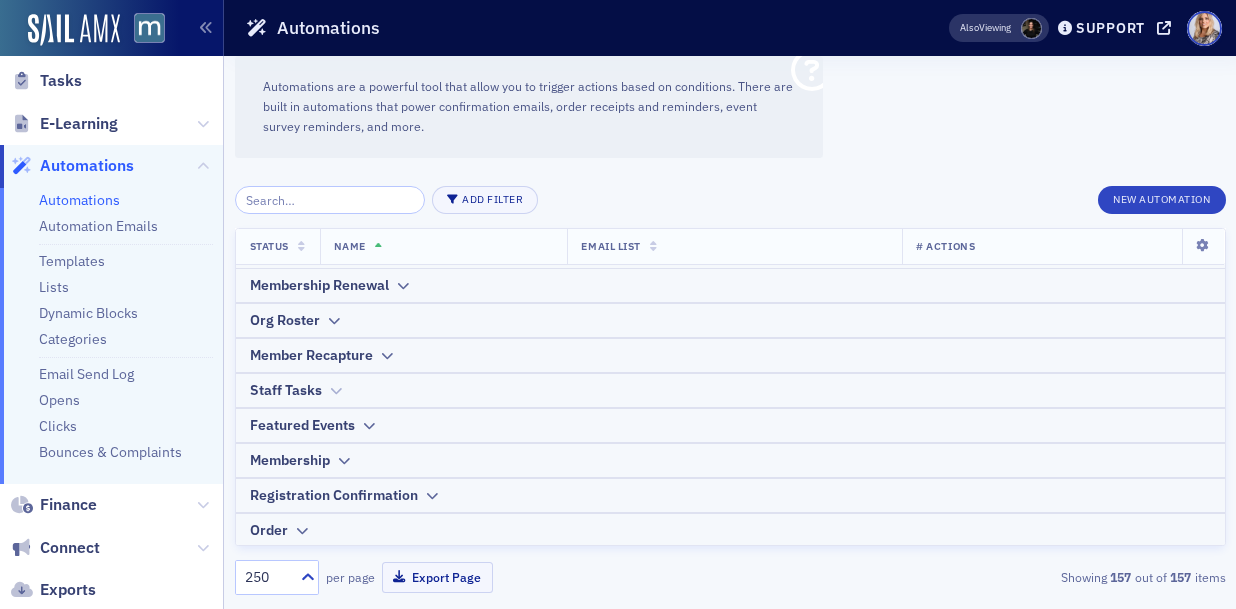 scroll, scrollTop: 0, scrollLeft: 0, axis: both 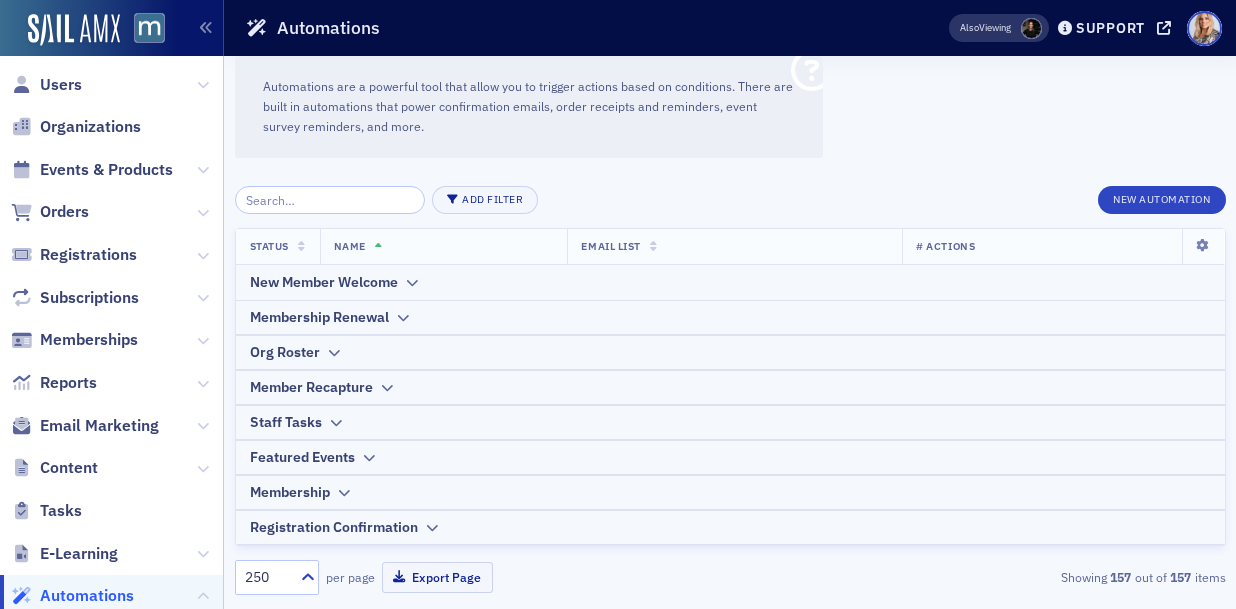 click on "Organizations" 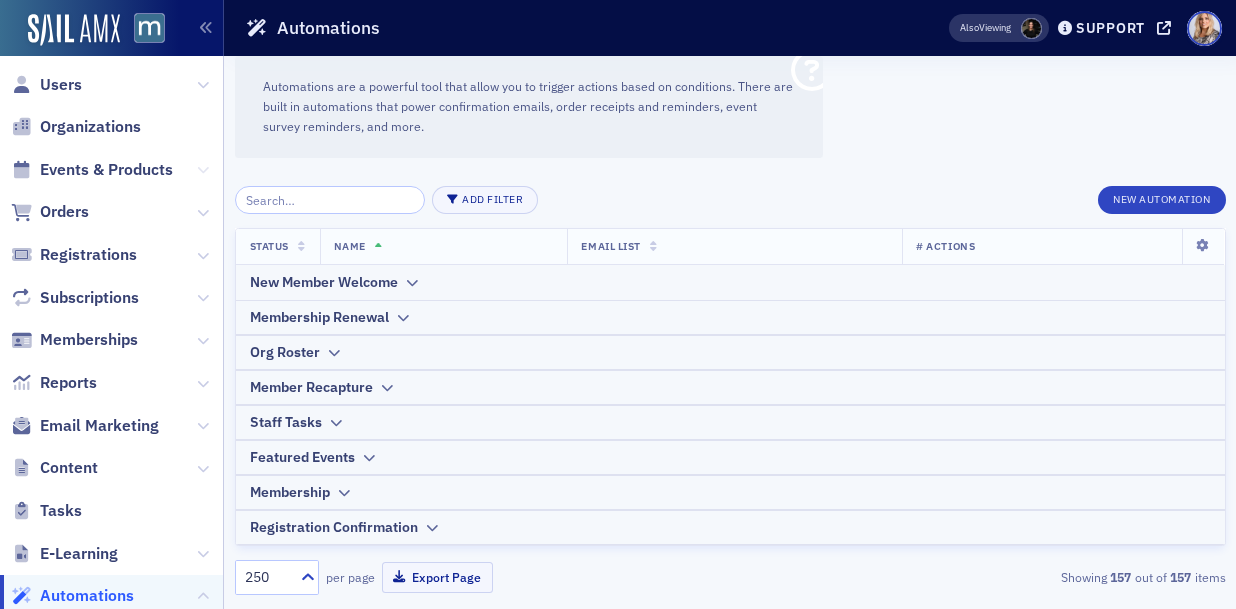 click 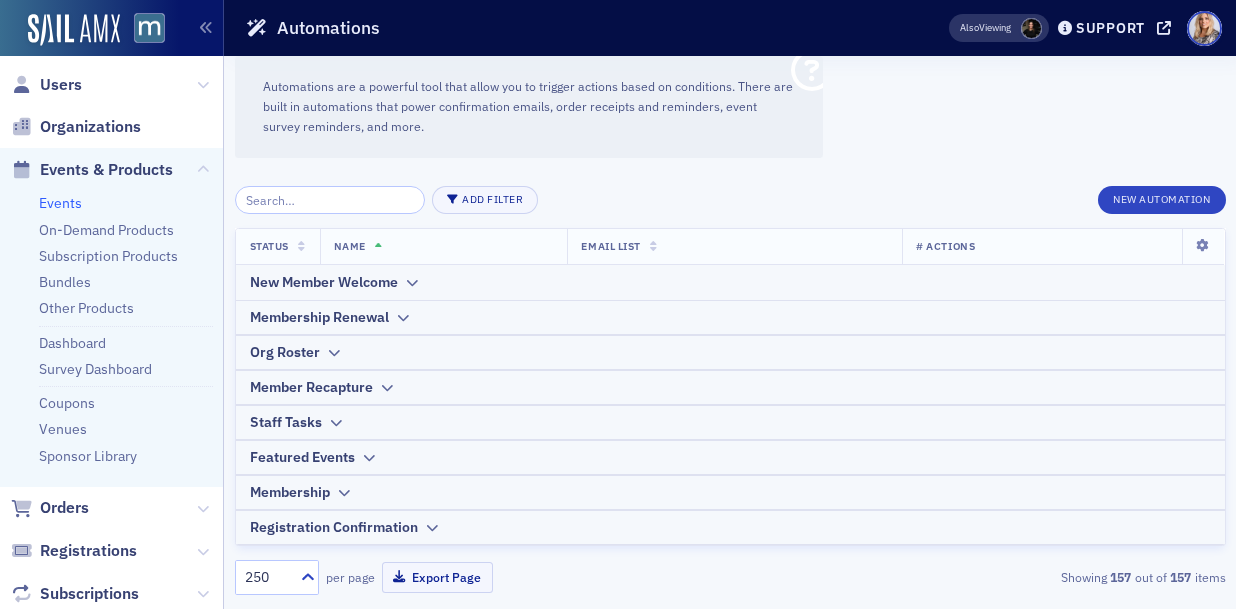 click on "Events" 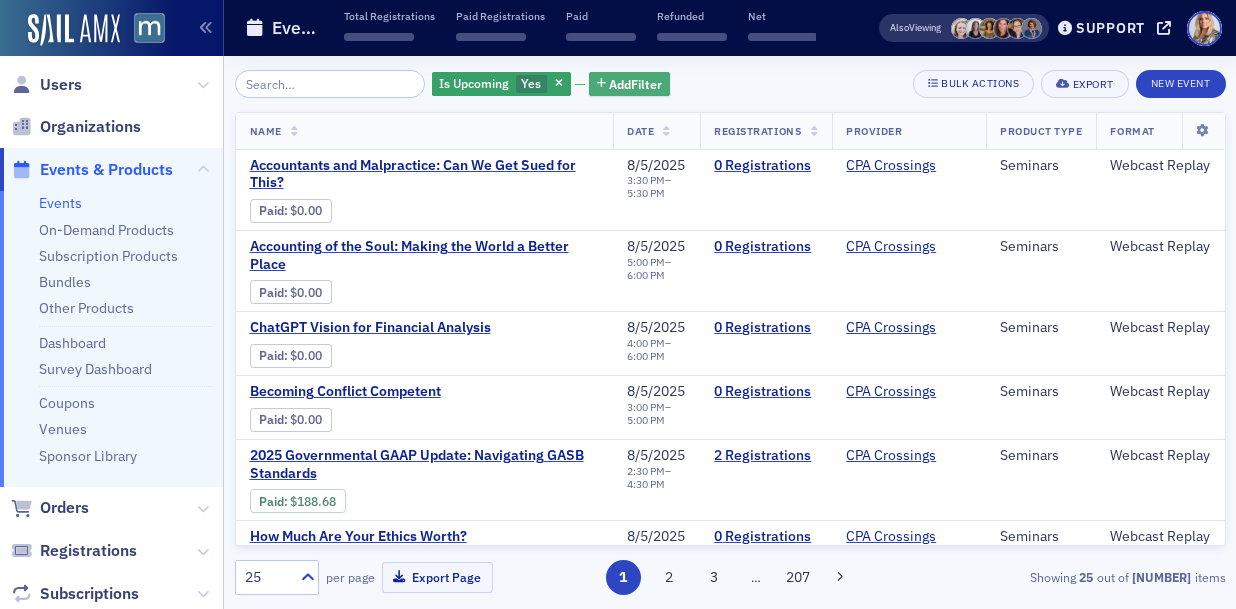 click on "Add  Filter" 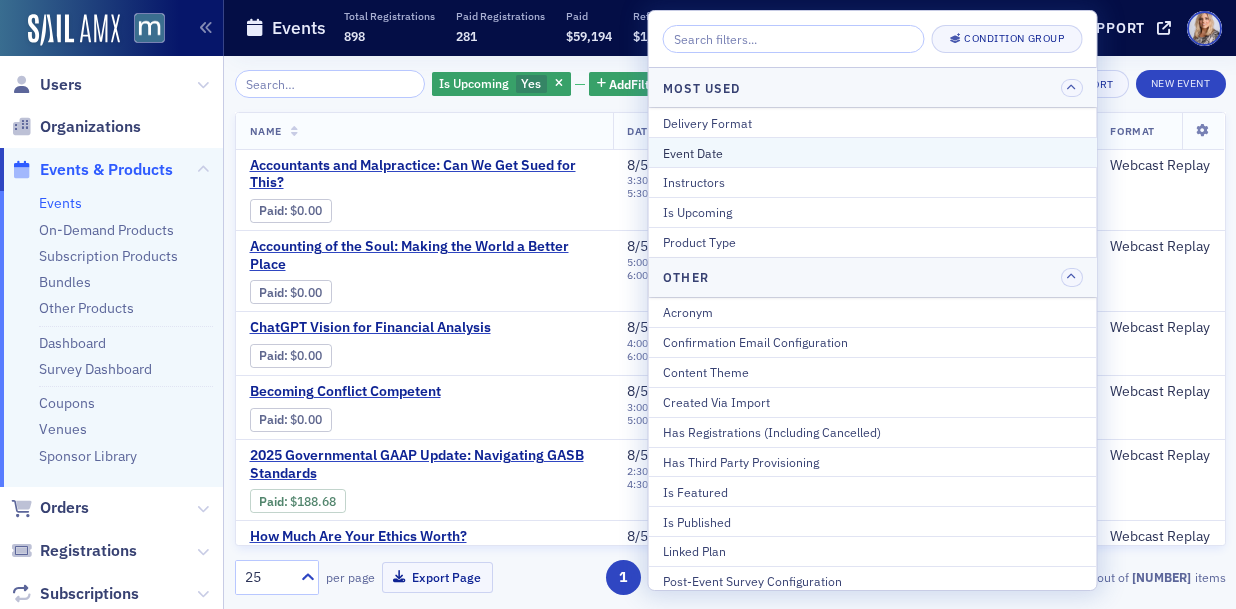 click on "Event Date" at bounding box center [873, 153] 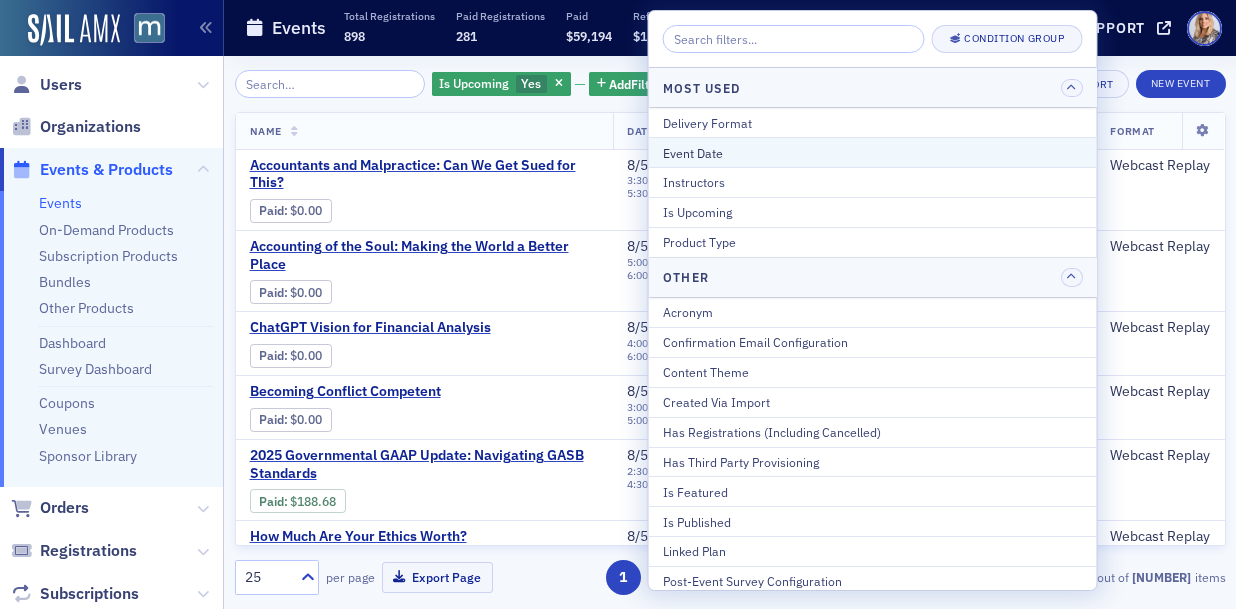 select on "7" 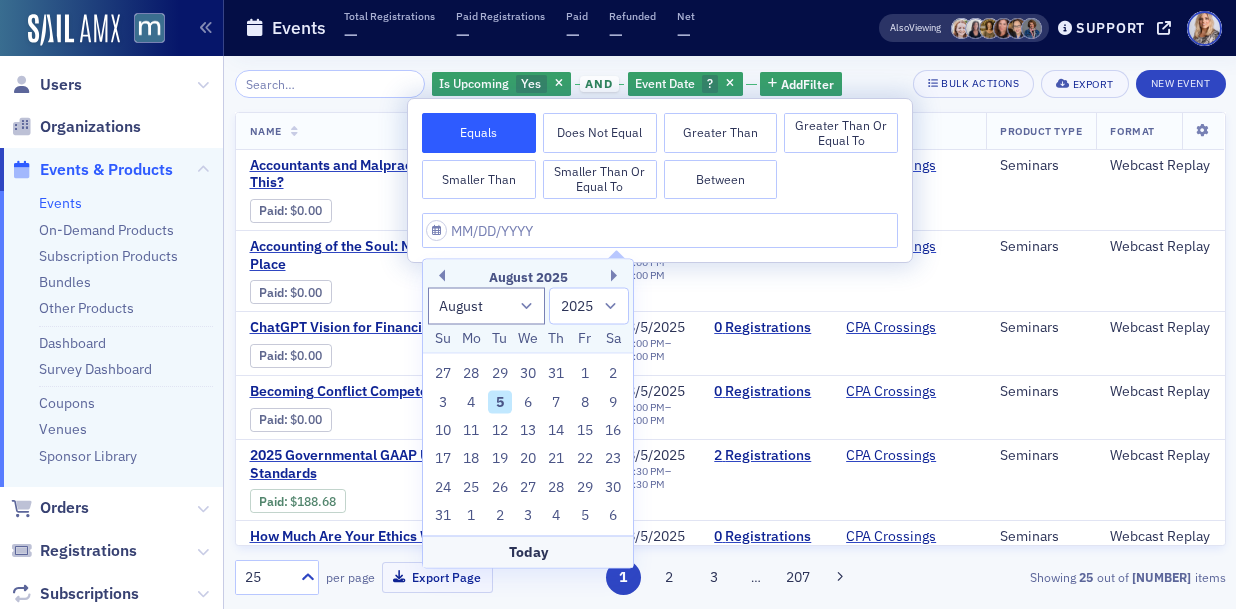 click on "Between" at bounding box center (721, 180) 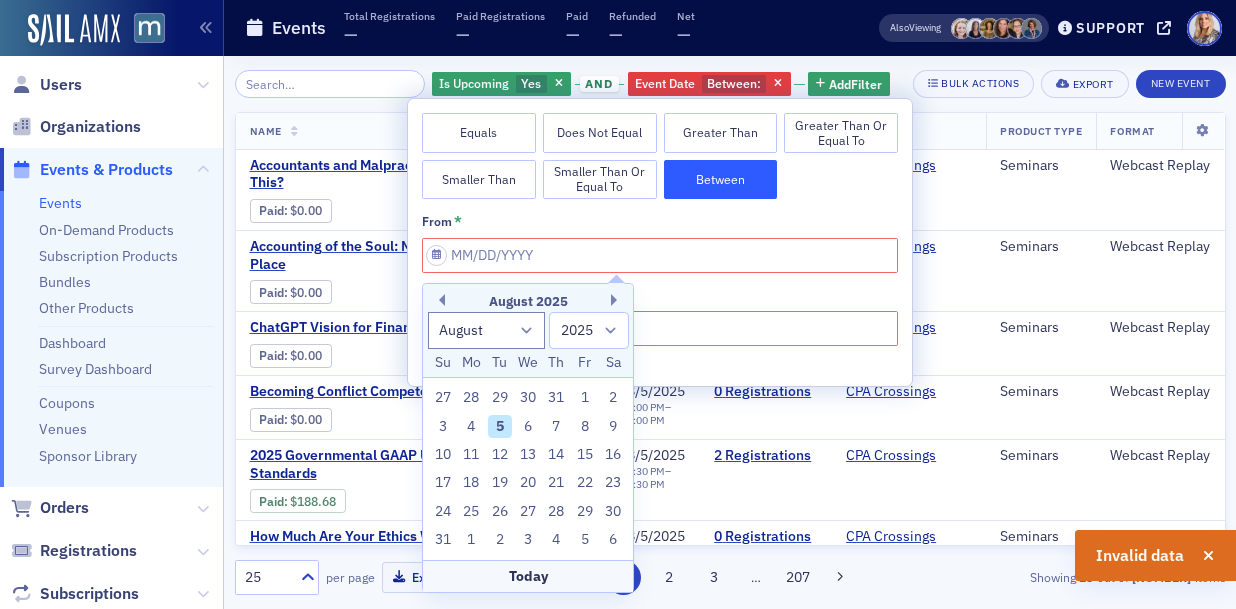 click on "This field is required." at bounding box center (660, 255) 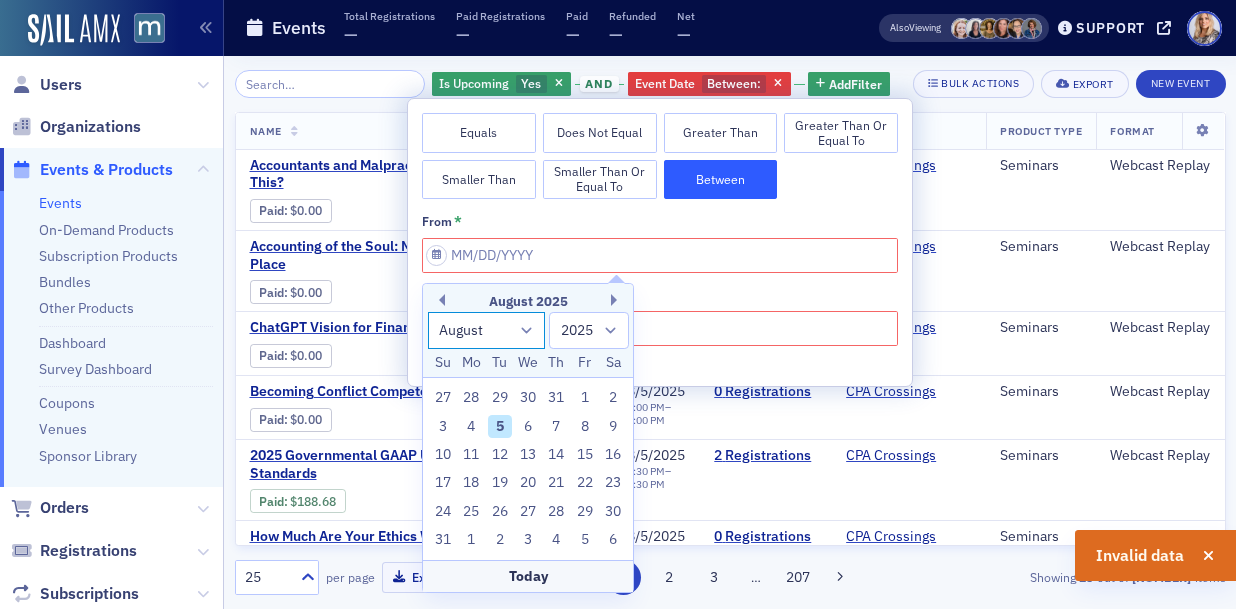 click on "January February March April May June July August September October November December" at bounding box center (487, 330) 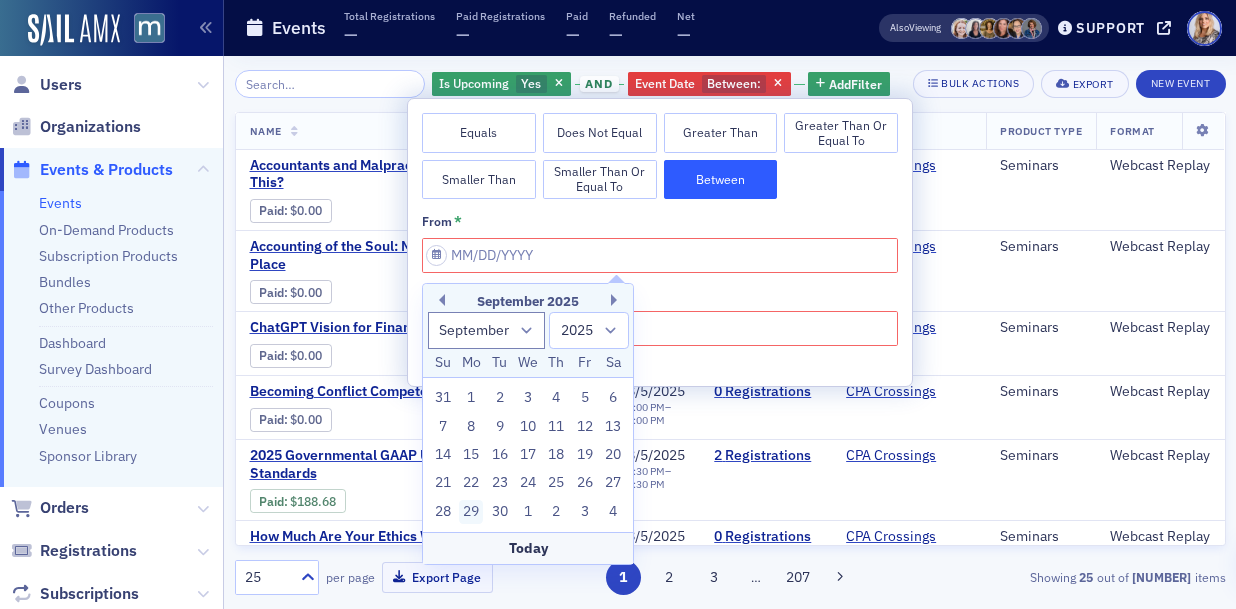 click on "29" at bounding box center (471, 512) 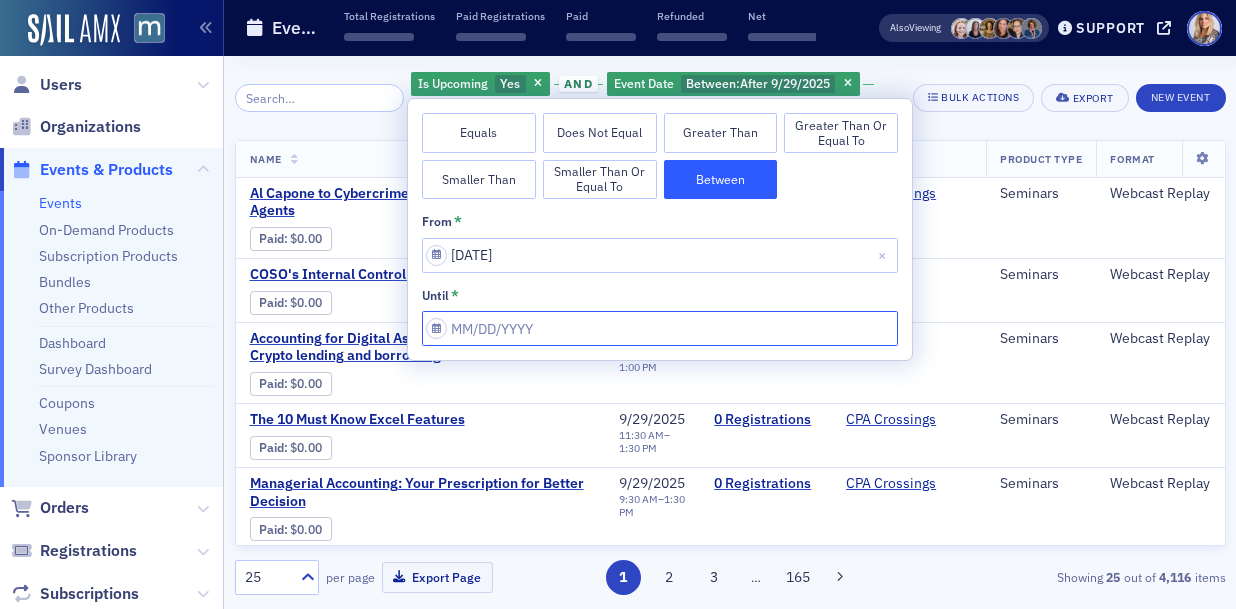 click on "from *" at bounding box center (660, 328) 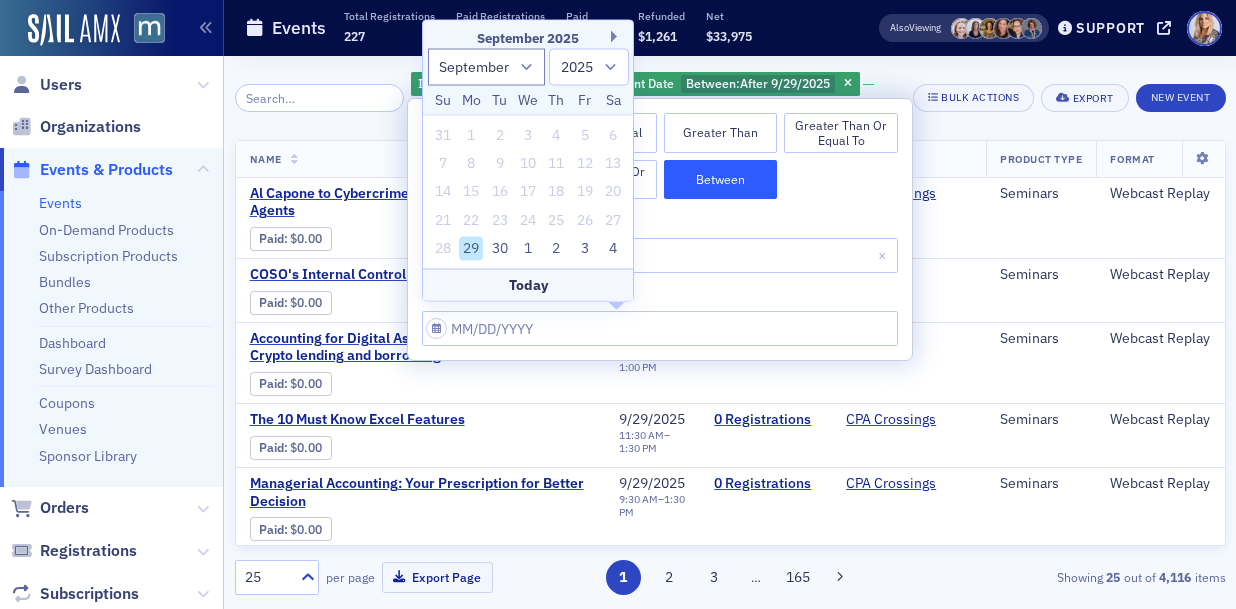 click on "29" at bounding box center [471, 249] 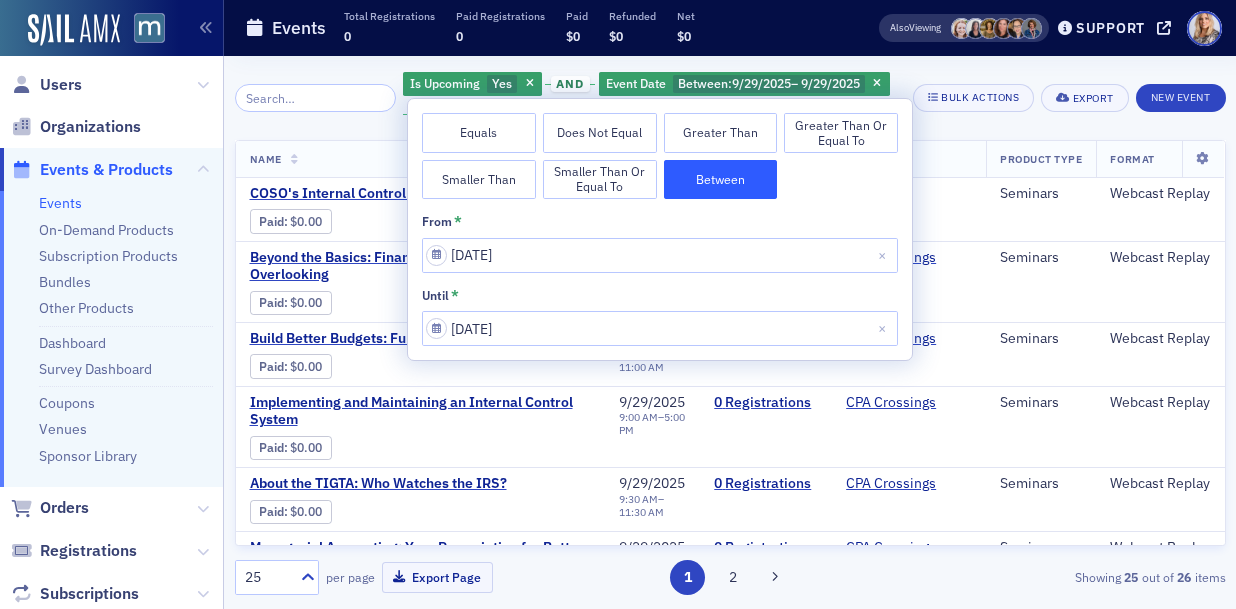click on "Your Receipt from [ORGANIZATION] #[RECEIPT_NUMBER]" 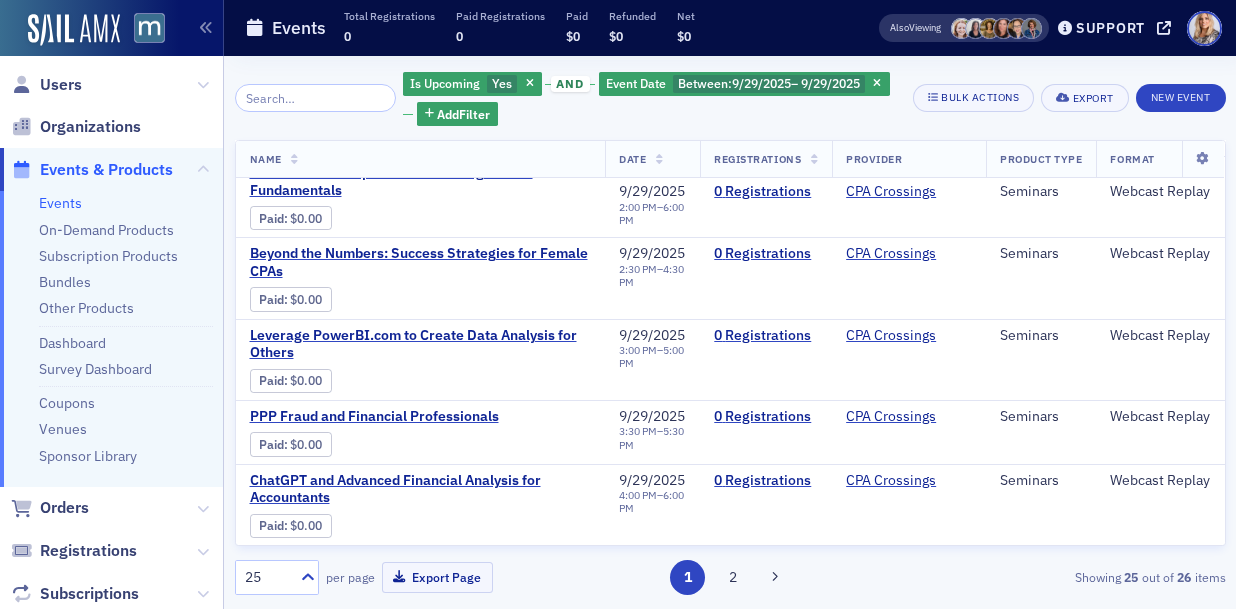 scroll, scrollTop: 1454, scrollLeft: 0, axis: vertical 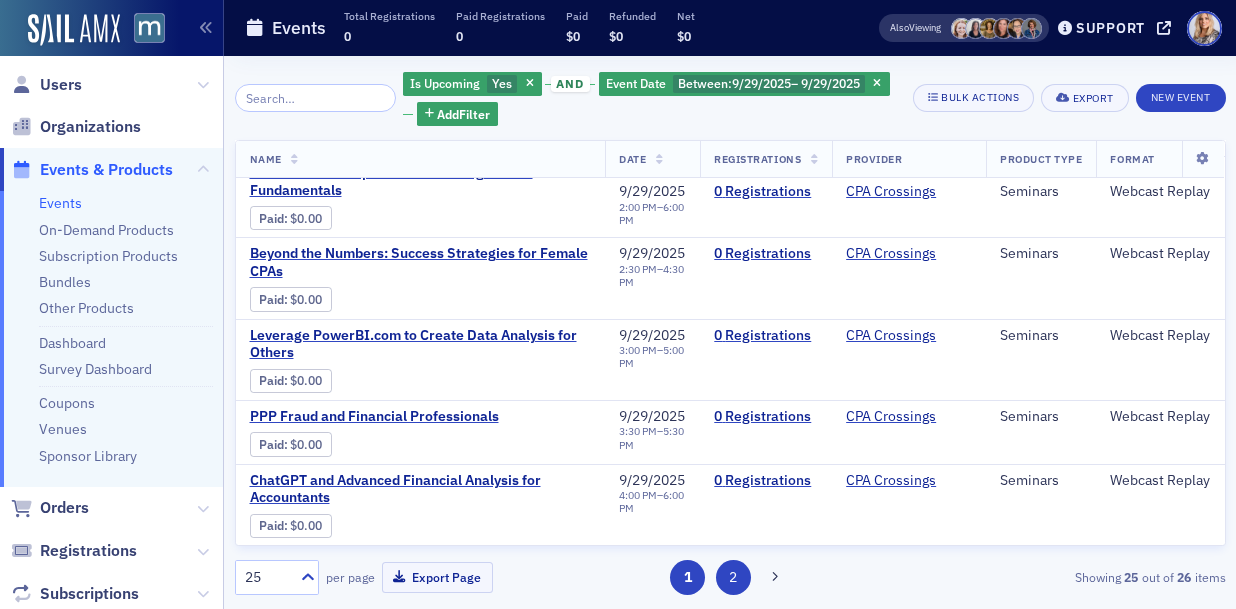 click on "2" 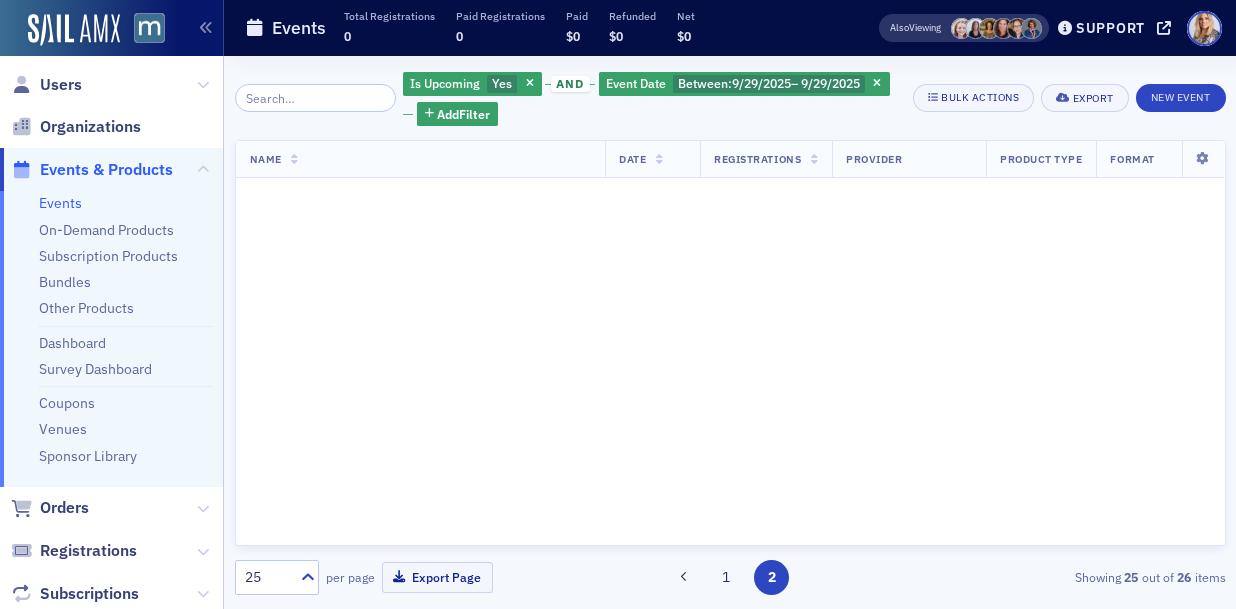 scroll, scrollTop: 0, scrollLeft: 0, axis: both 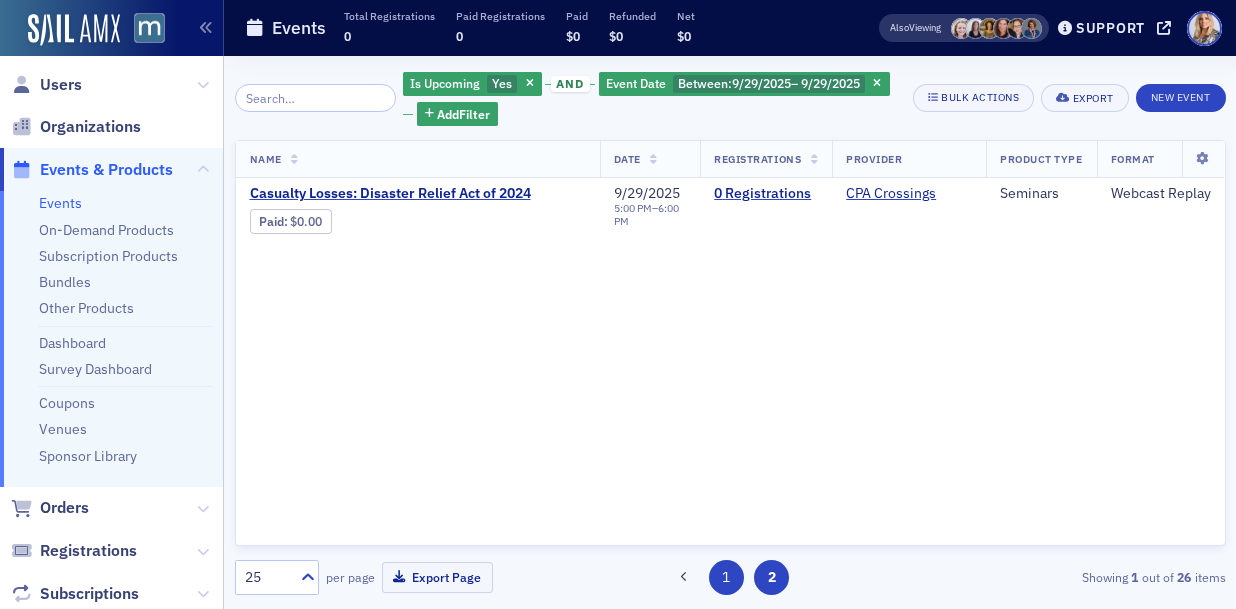 click on "1" 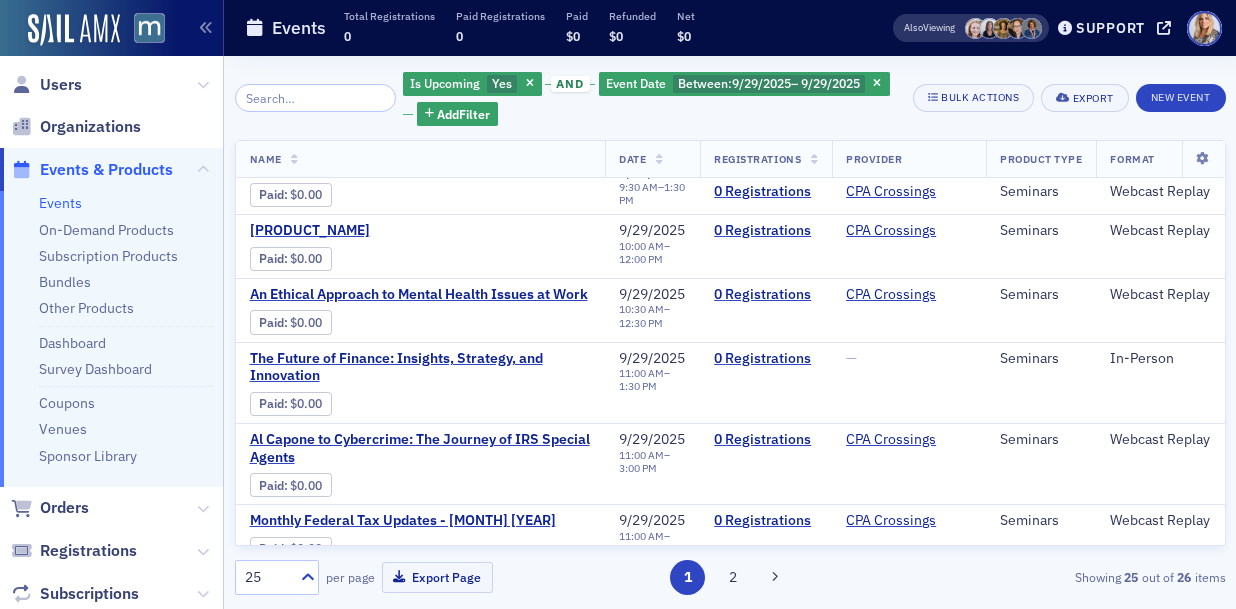 scroll, scrollTop: 402, scrollLeft: 0, axis: vertical 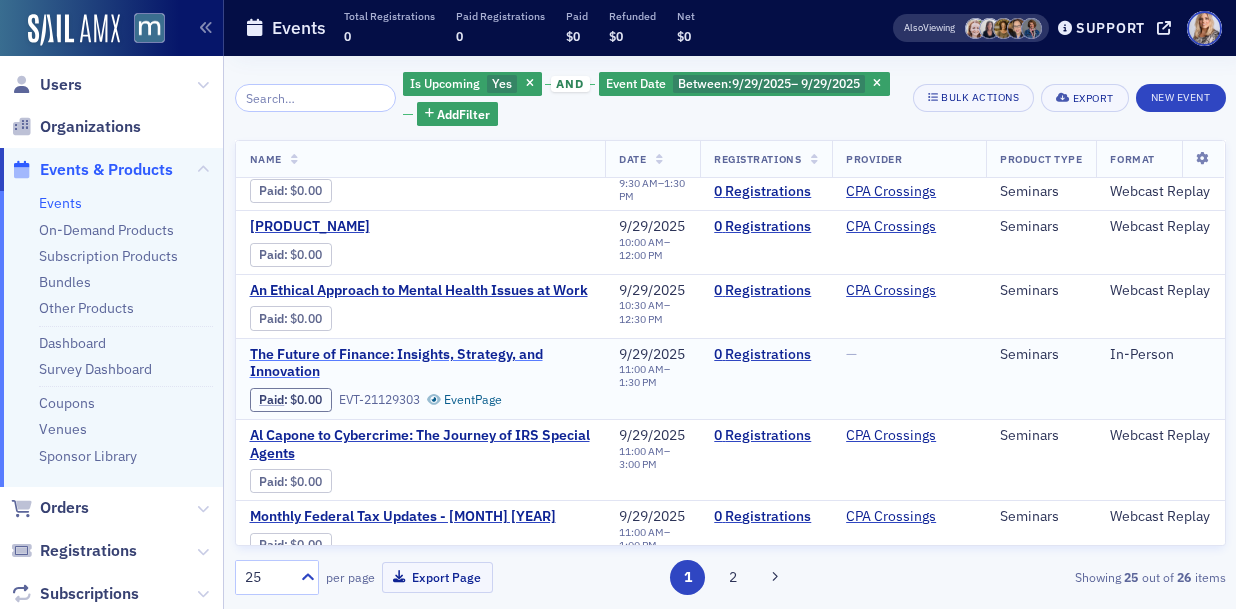 click on "The Future of Finance: Insights, Strategy, and Innovation" 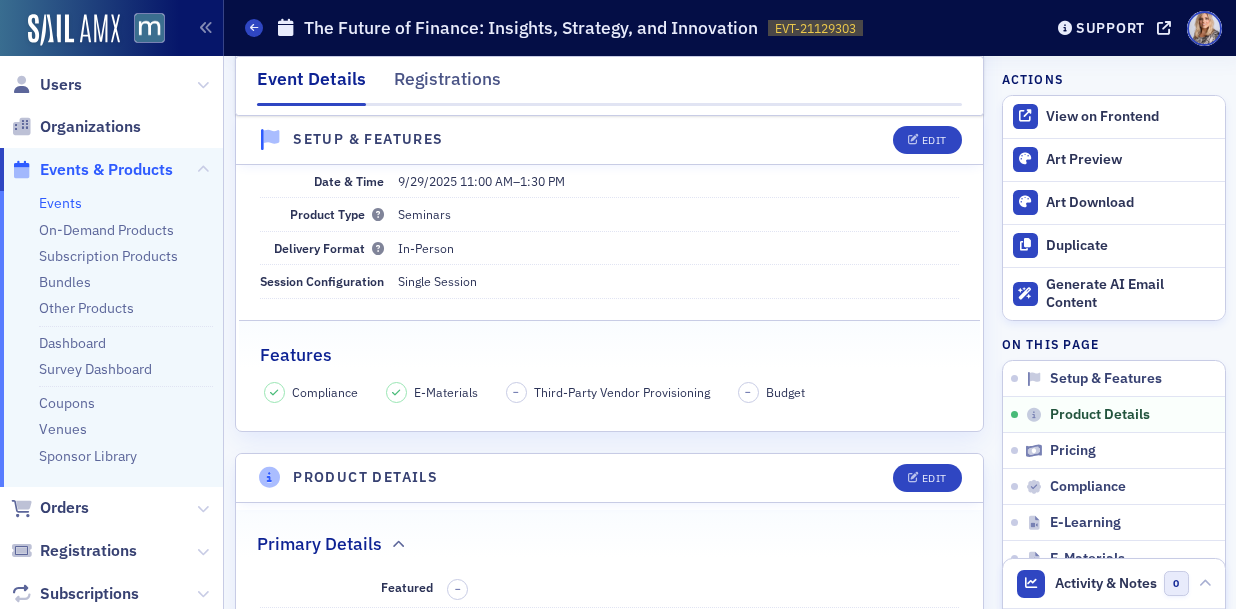 scroll, scrollTop: 0, scrollLeft: 0, axis: both 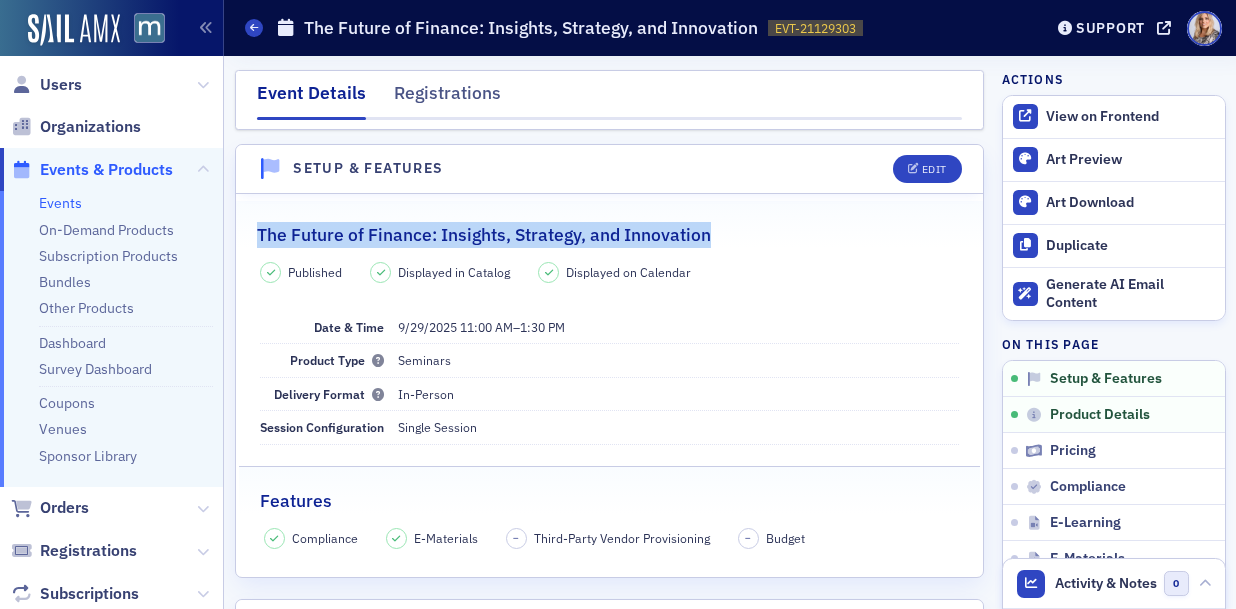 drag, startPoint x: 256, startPoint y: 233, endPoint x: 752, endPoint y: 238, distance: 496.0252 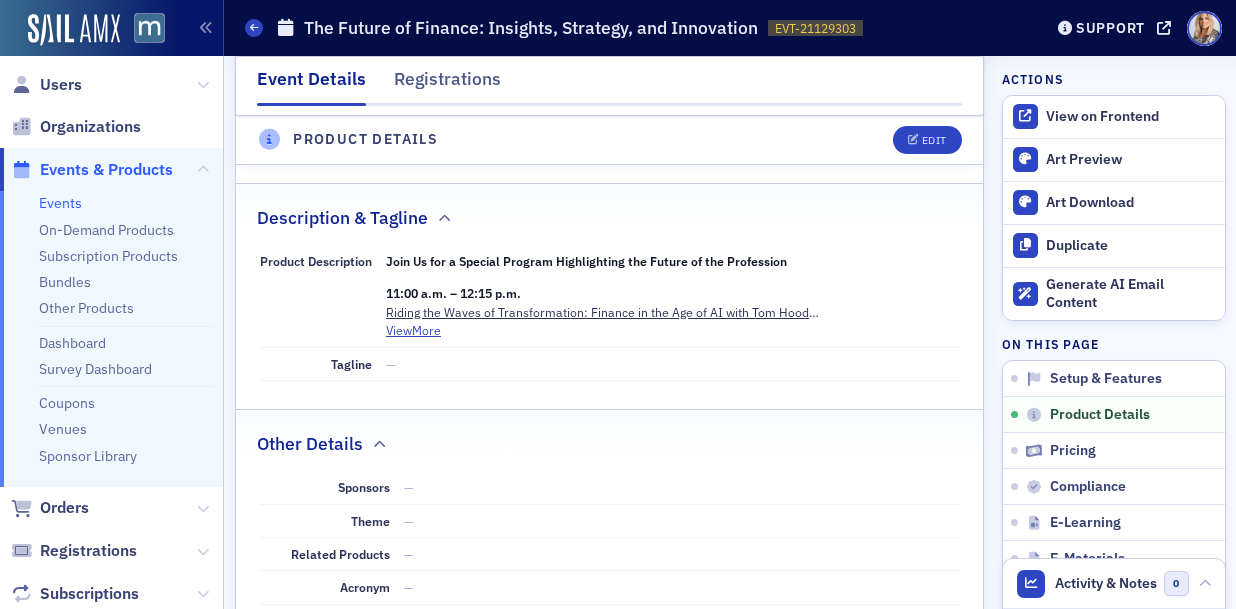 scroll, scrollTop: 797, scrollLeft: 0, axis: vertical 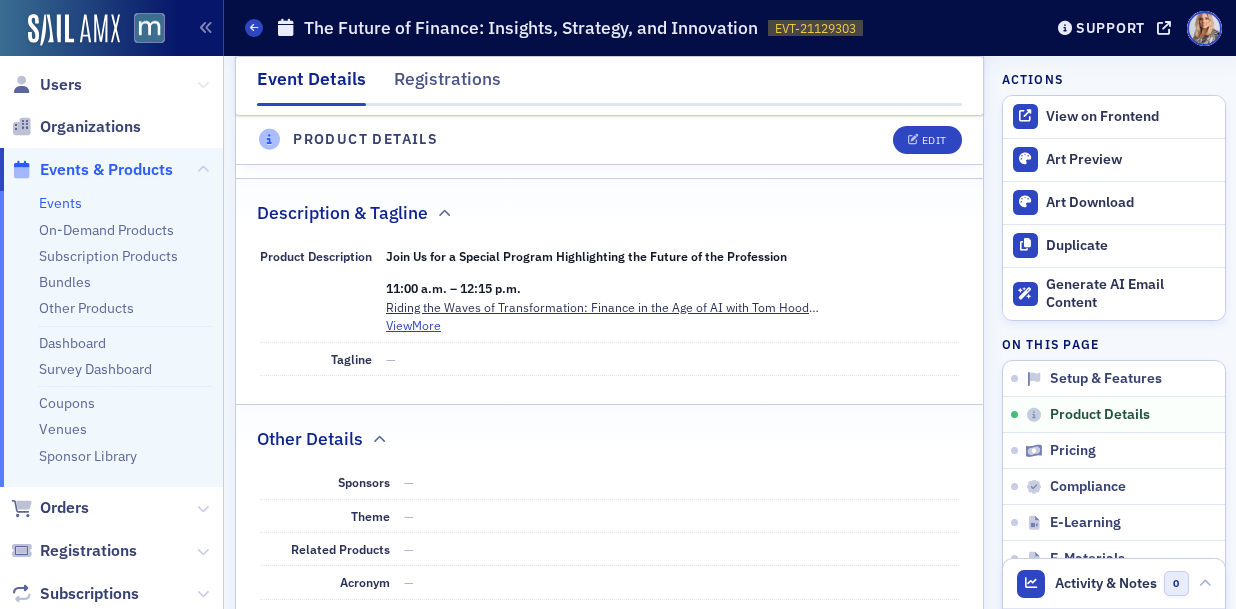 click 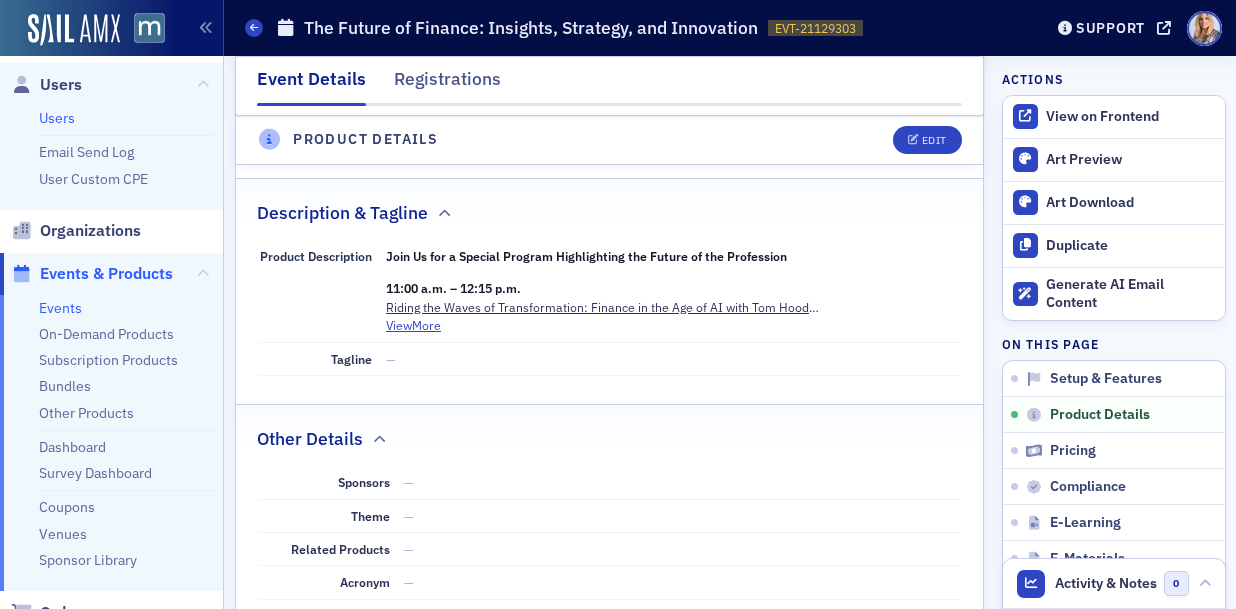 click on "Users" 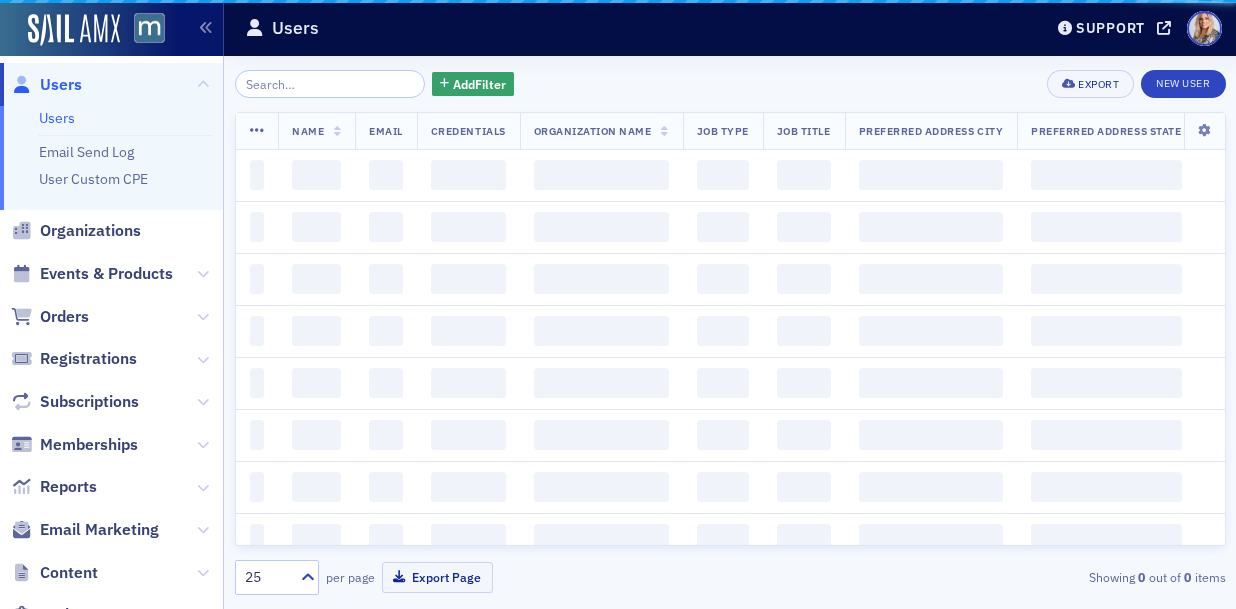 scroll, scrollTop: 0, scrollLeft: 0, axis: both 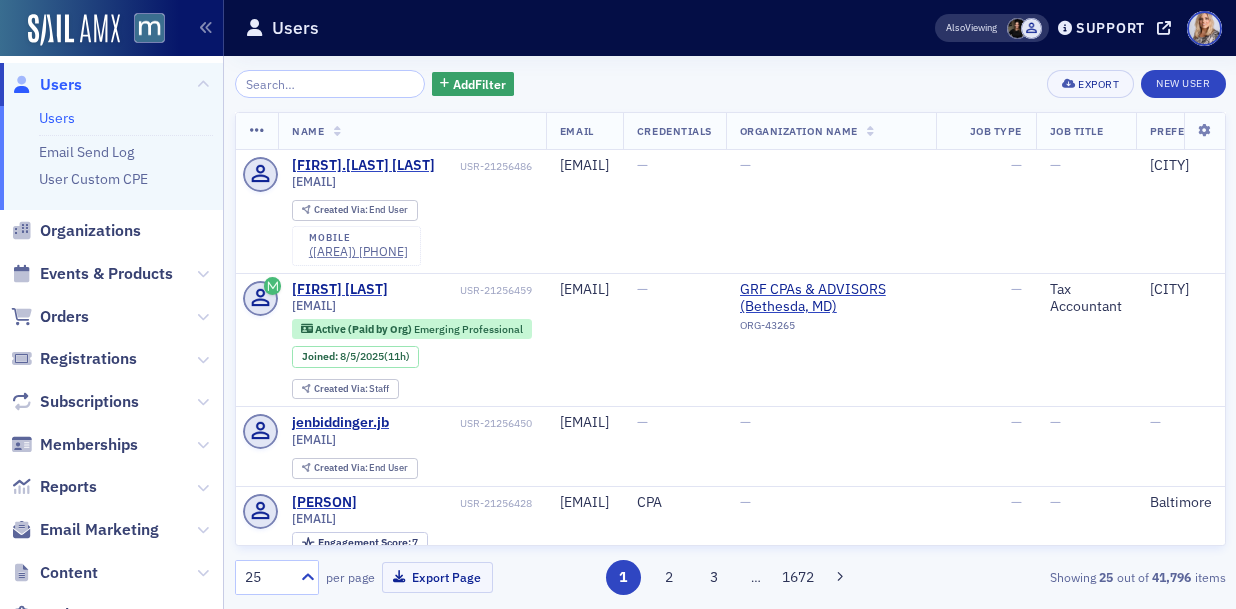 click 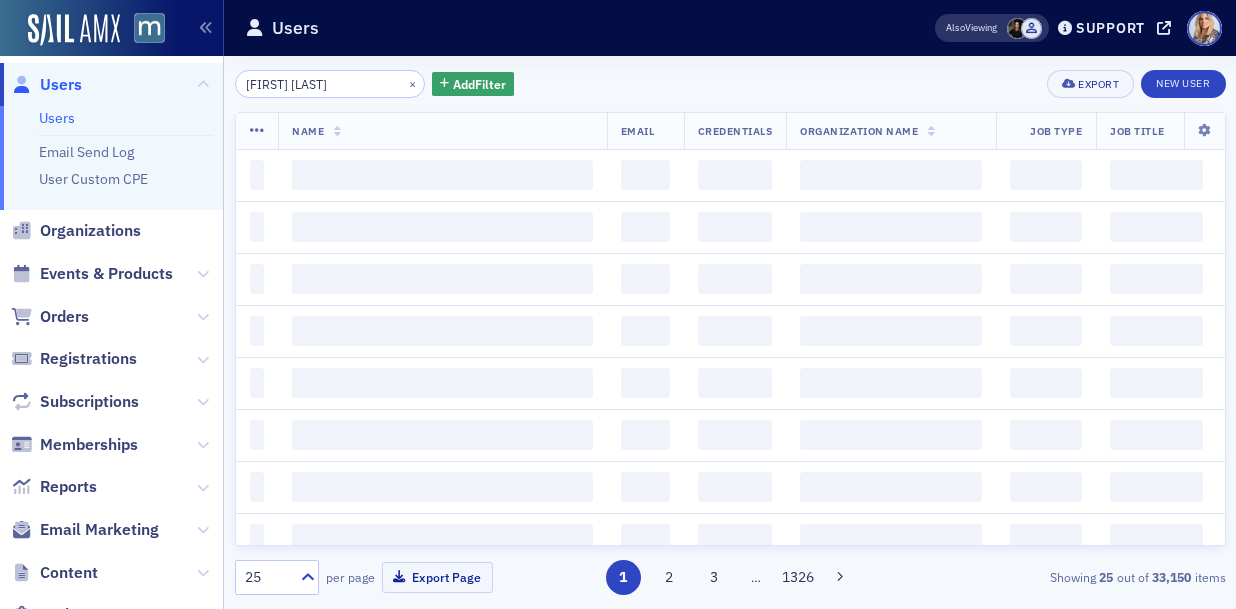 type on "[FIRST] [LAST]" 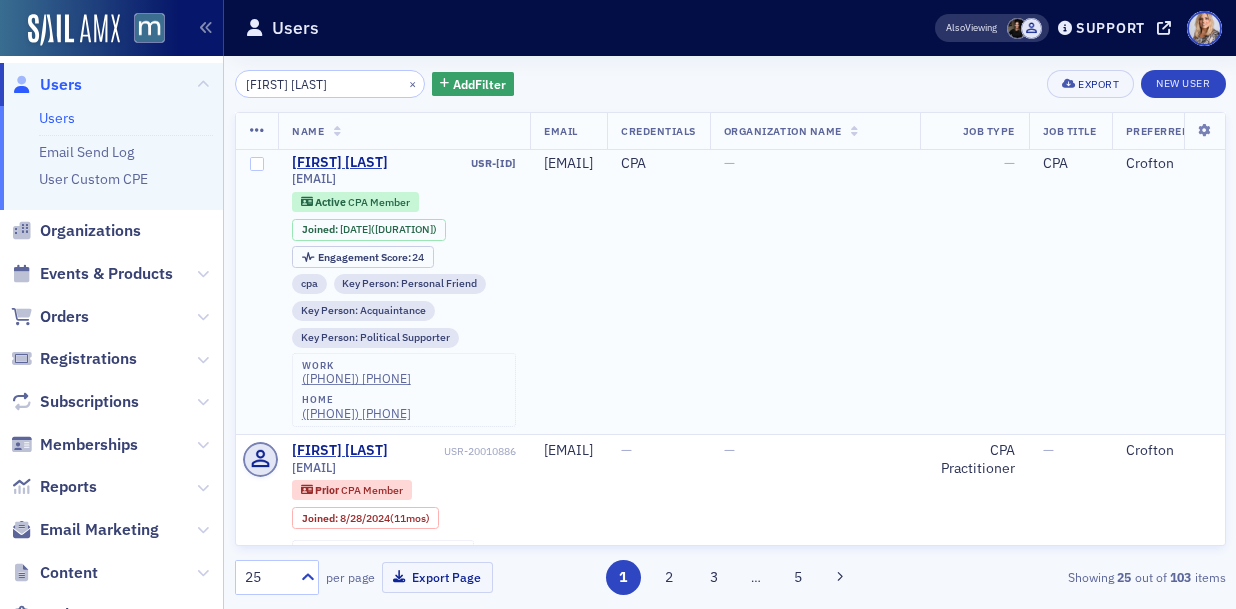 scroll, scrollTop: 0, scrollLeft: 0, axis: both 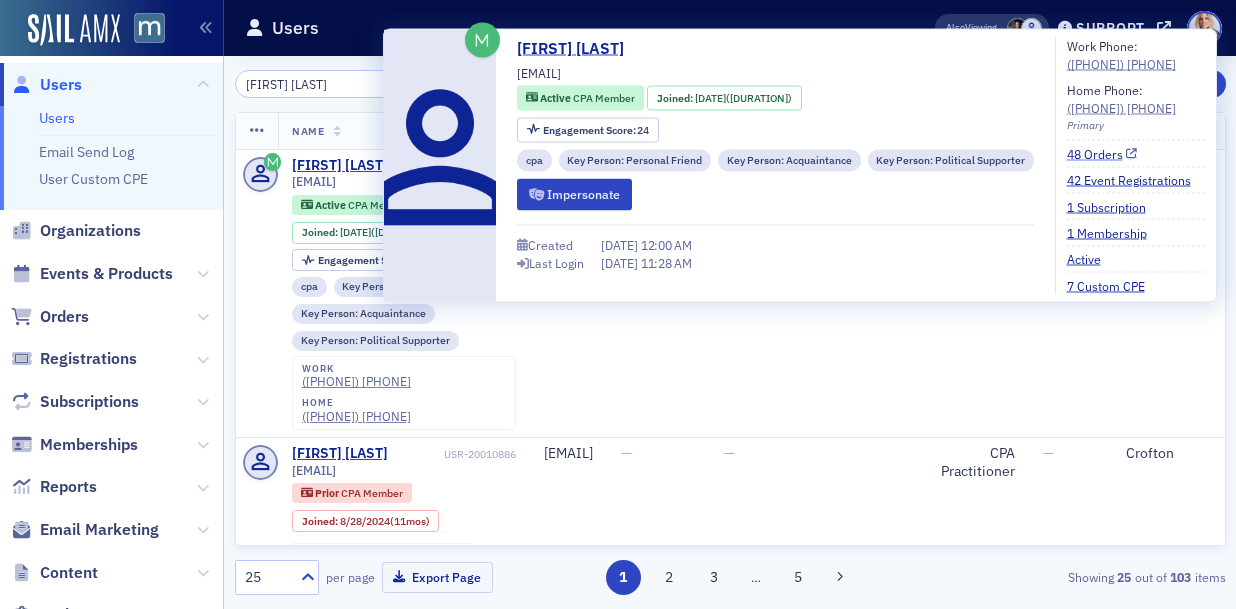 click on "48   Orders" at bounding box center (1102, 153) 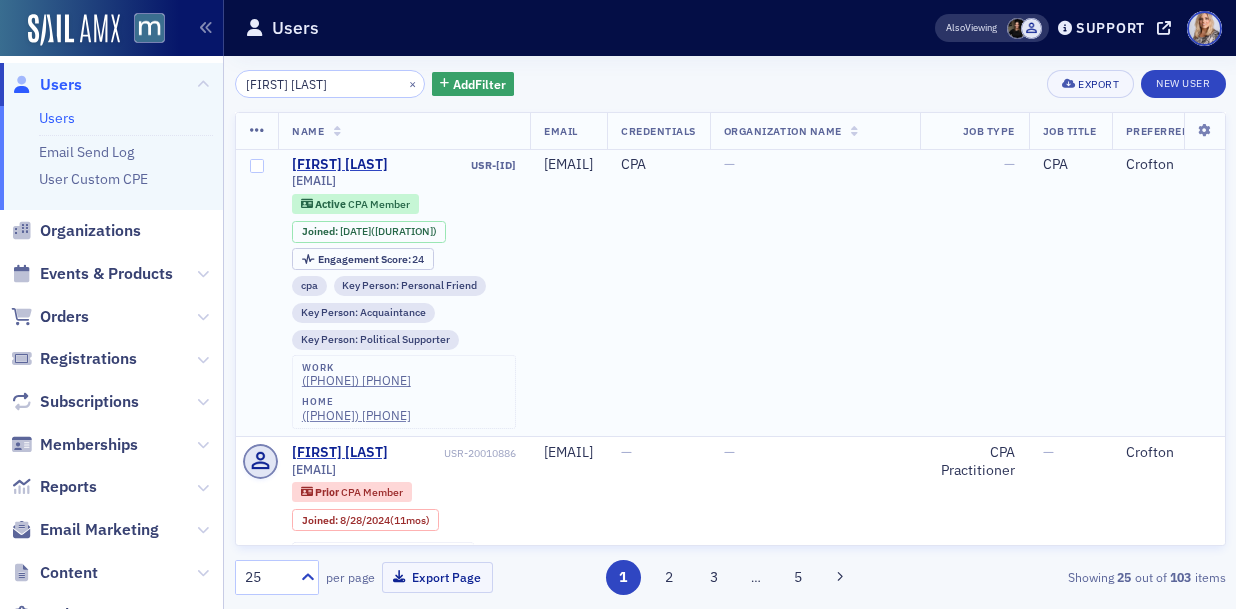scroll, scrollTop: 0, scrollLeft: 0, axis: both 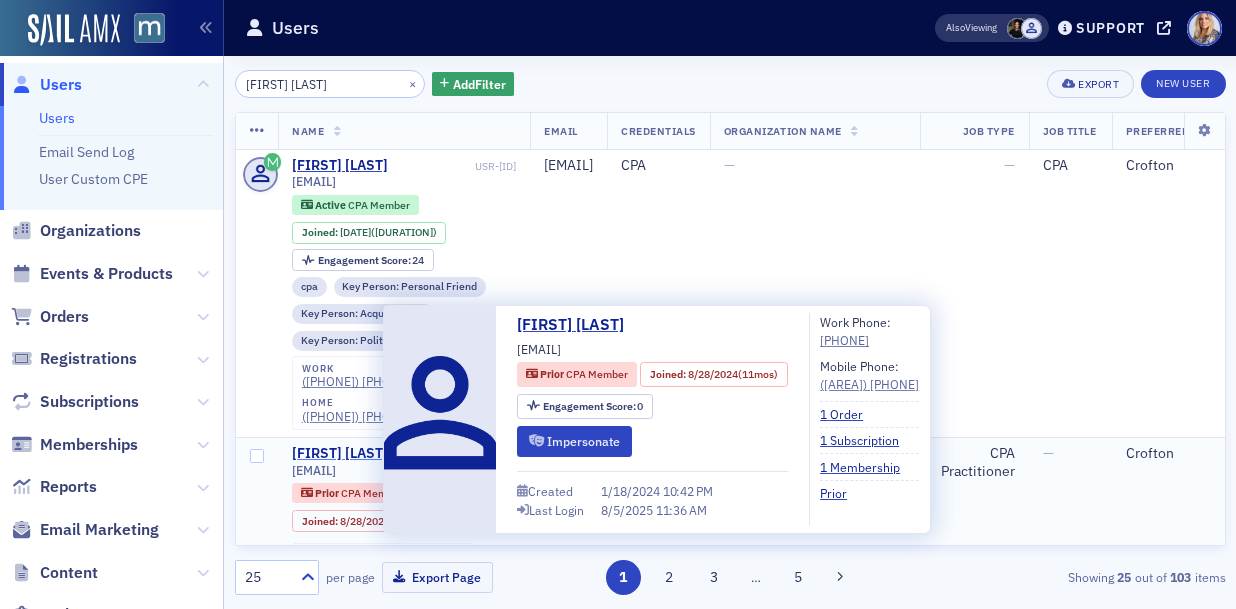 click on "[FIRST] [LAST]" 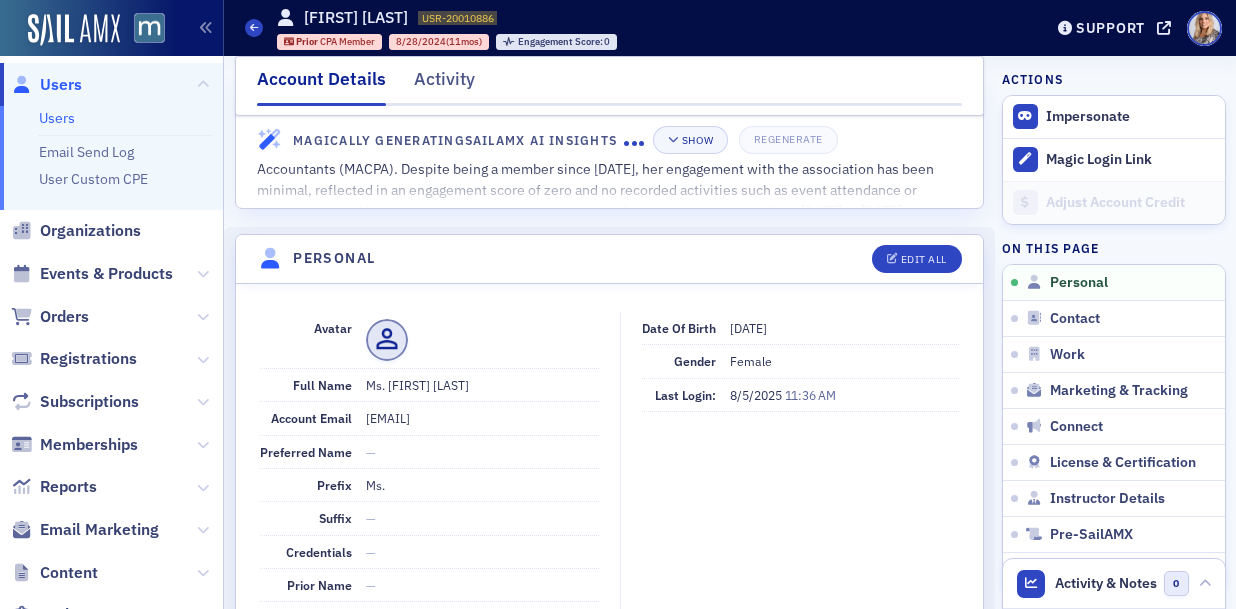 scroll, scrollTop: 74, scrollLeft: 0, axis: vertical 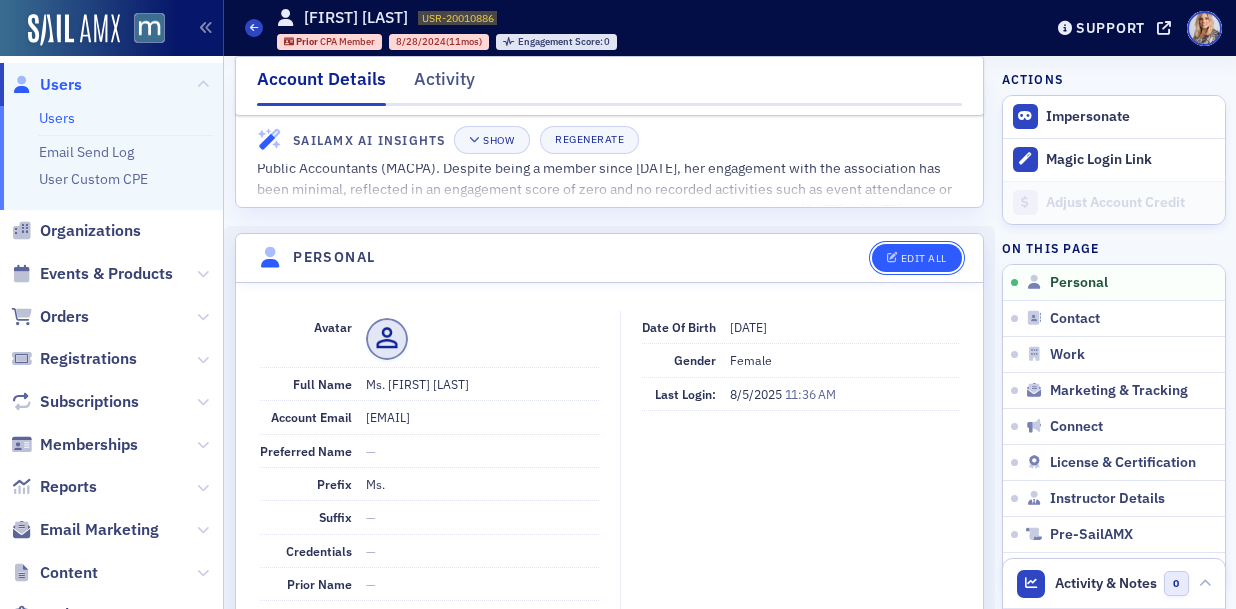 click on "Edit All" 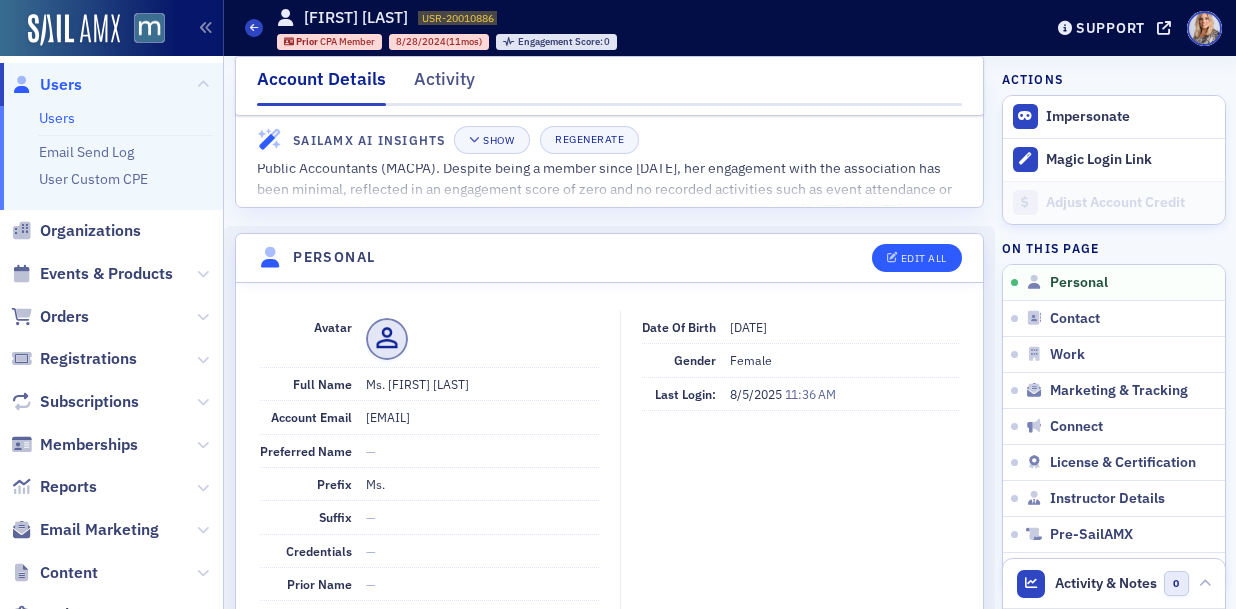 select on "US" 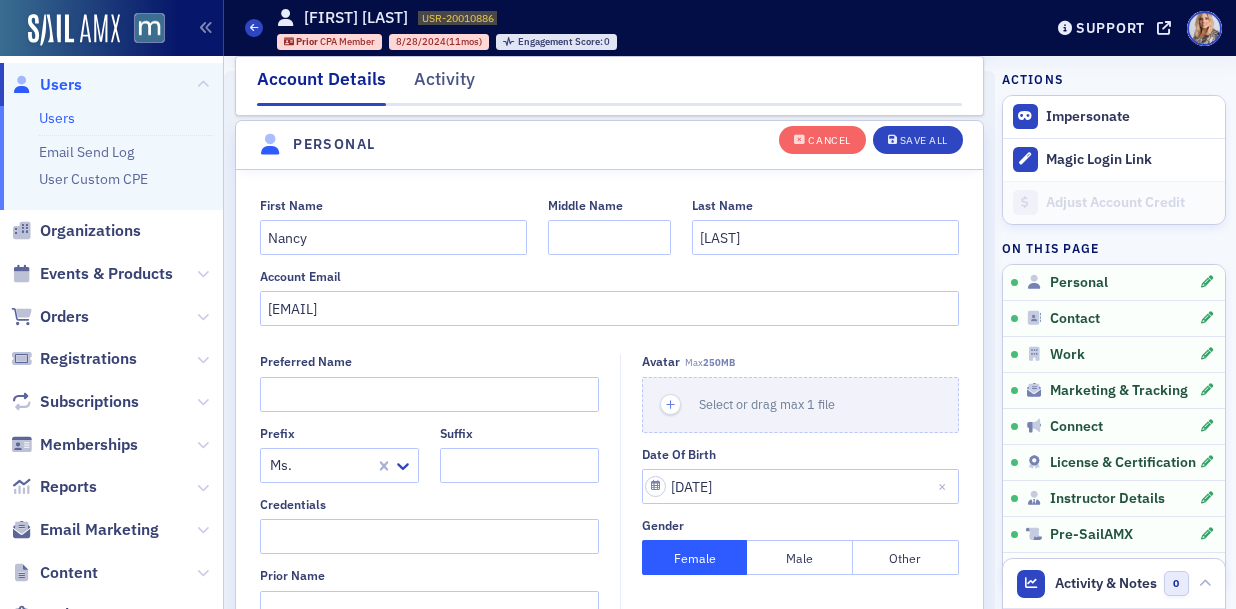 scroll, scrollTop: 233, scrollLeft: 0, axis: vertical 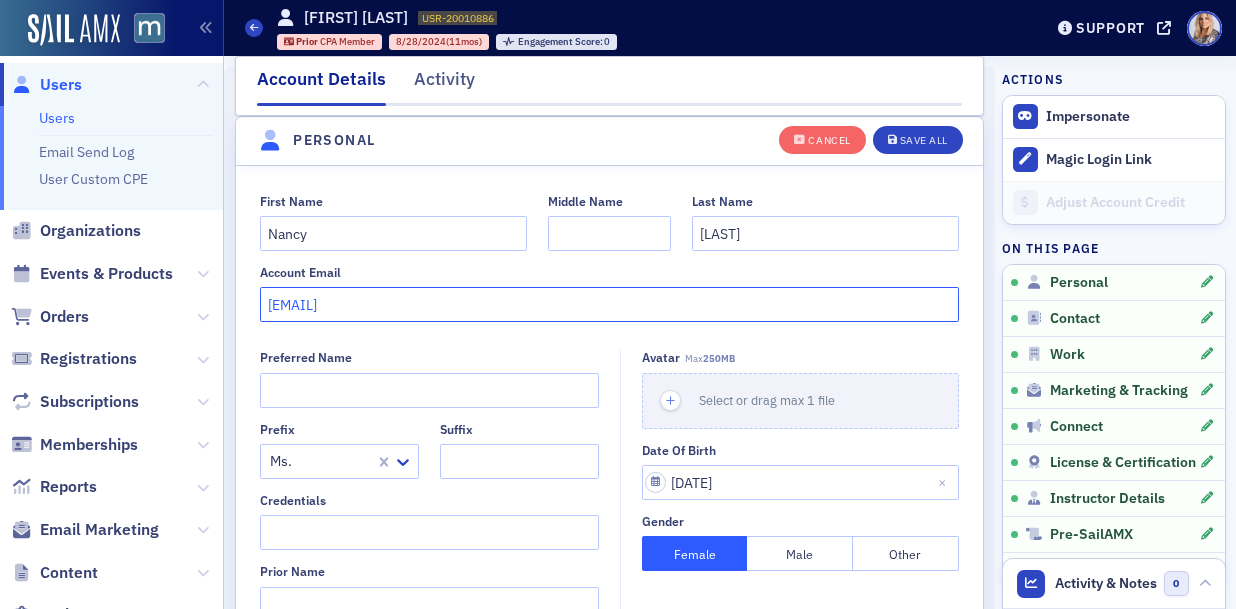 drag, startPoint x: 409, startPoint y: 307, endPoint x: 223, endPoint y: 309, distance: 186.01076 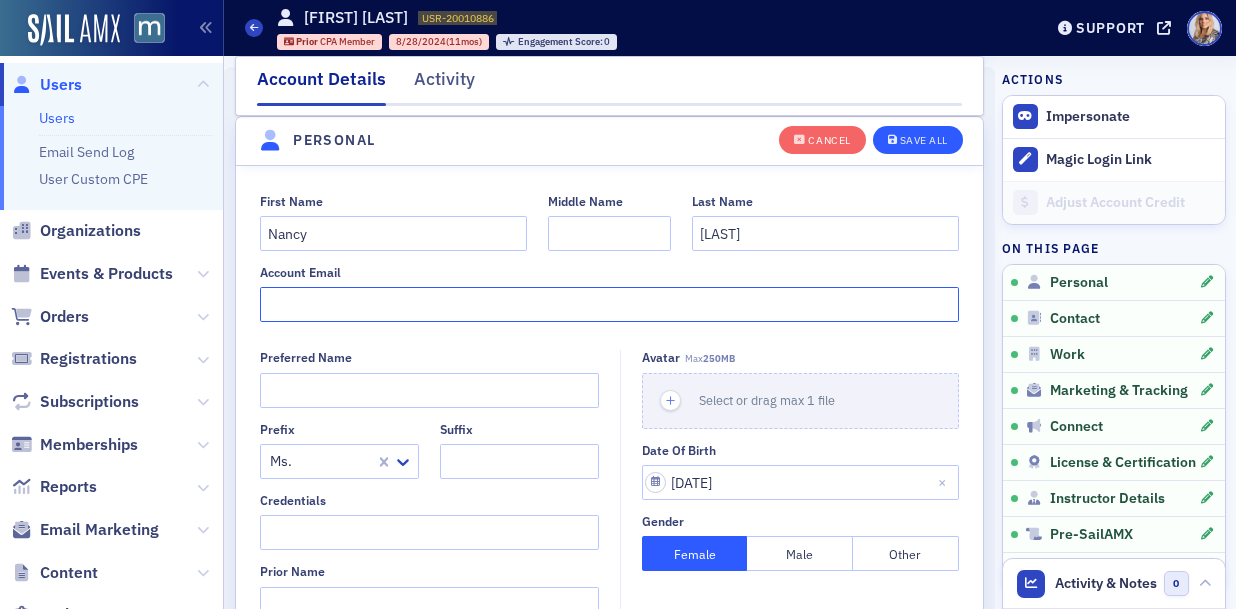 type 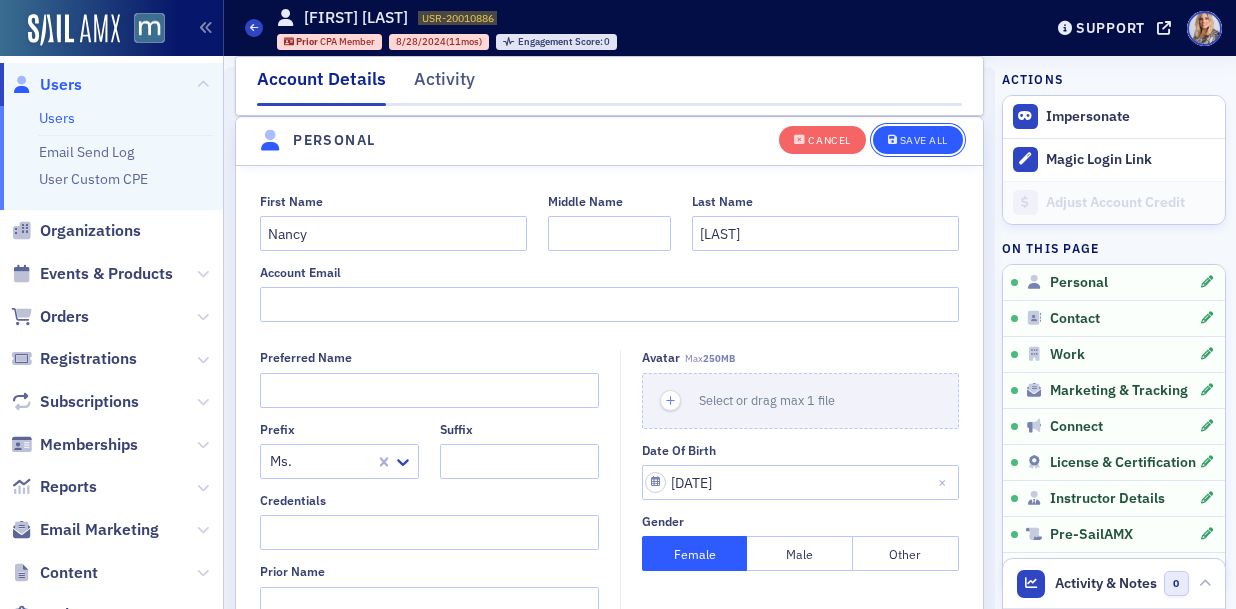click on "Save All" 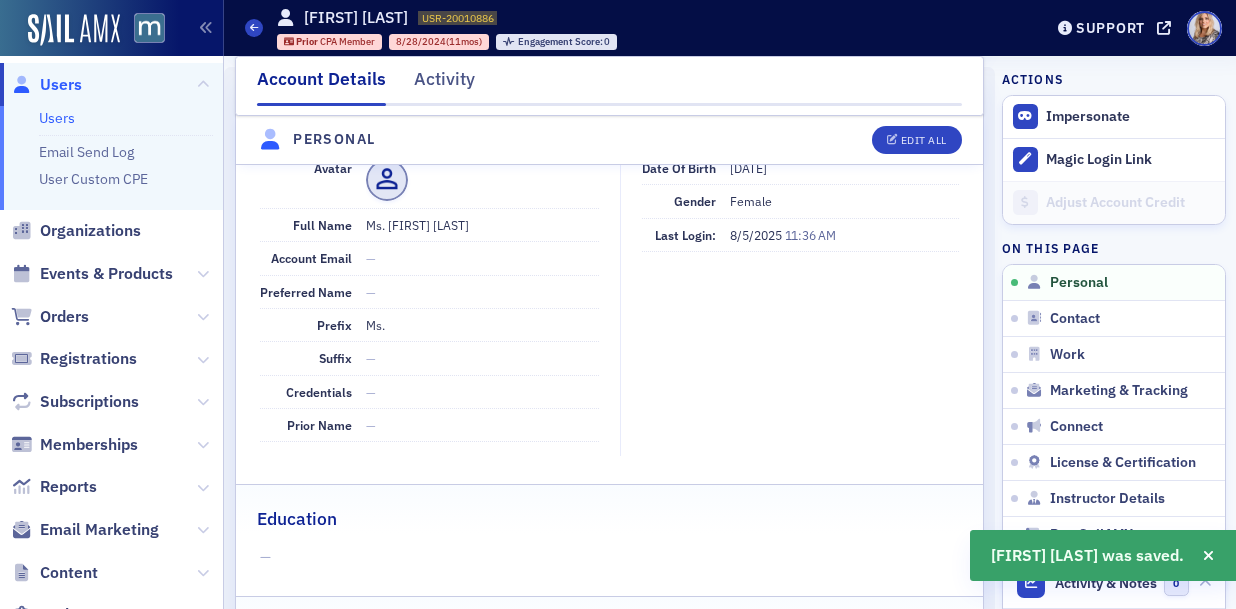 click on "Users" 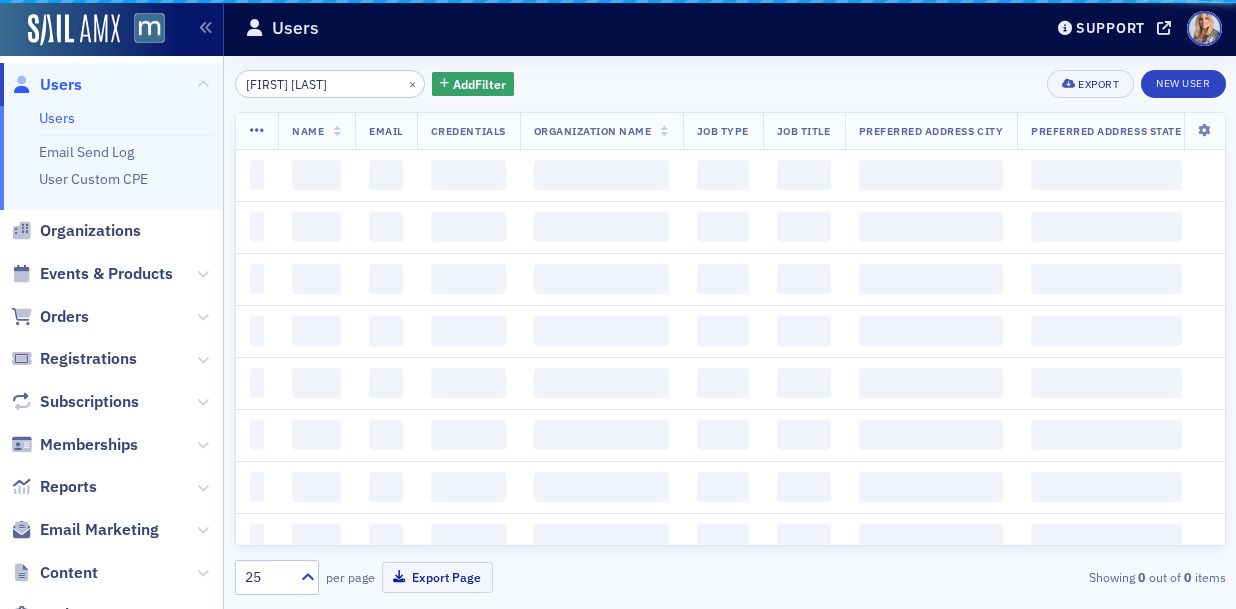 scroll, scrollTop: 0, scrollLeft: 0, axis: both 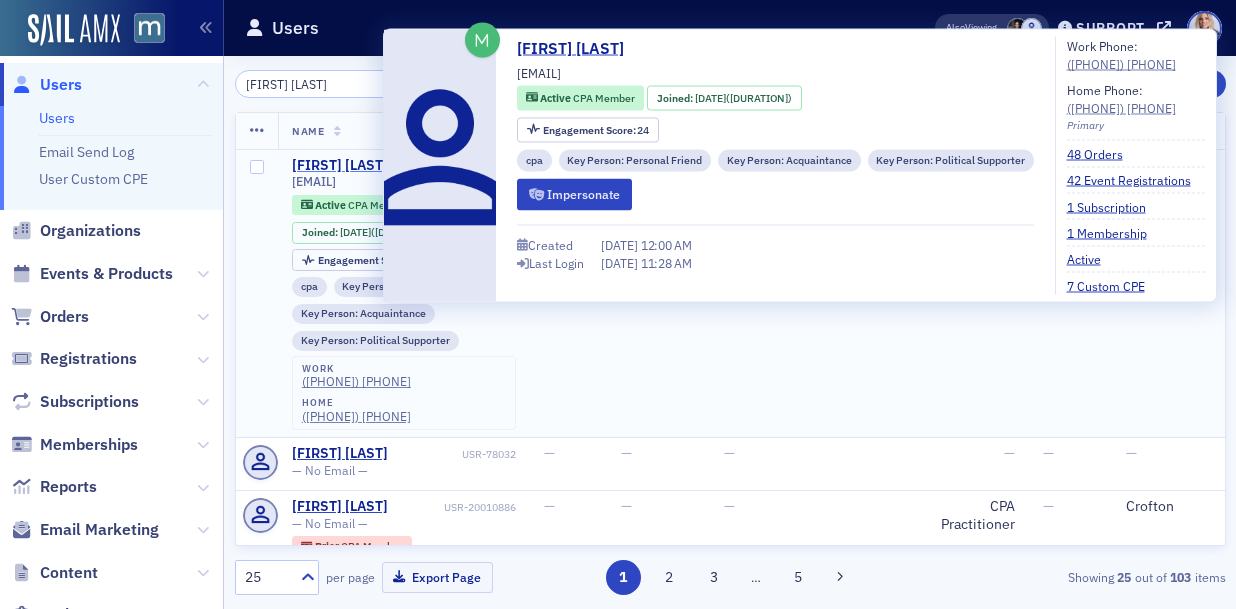 click on "[FIRST] [LAST]" 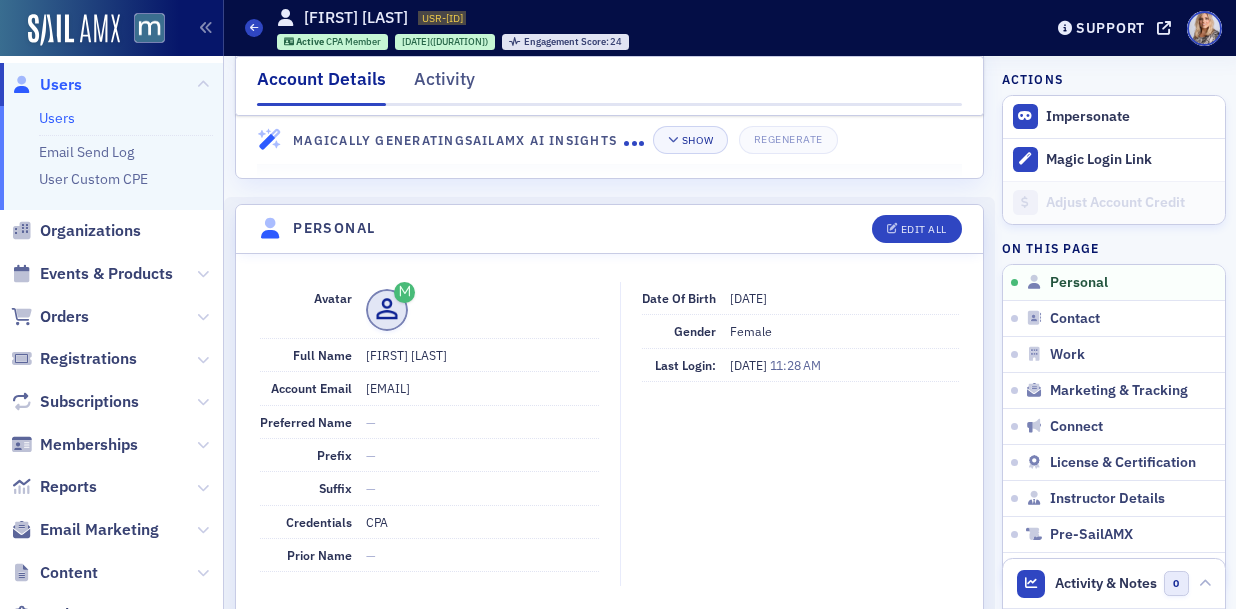 scroll, scrollTop: 104, scrollLeft: 0, axis: vertical 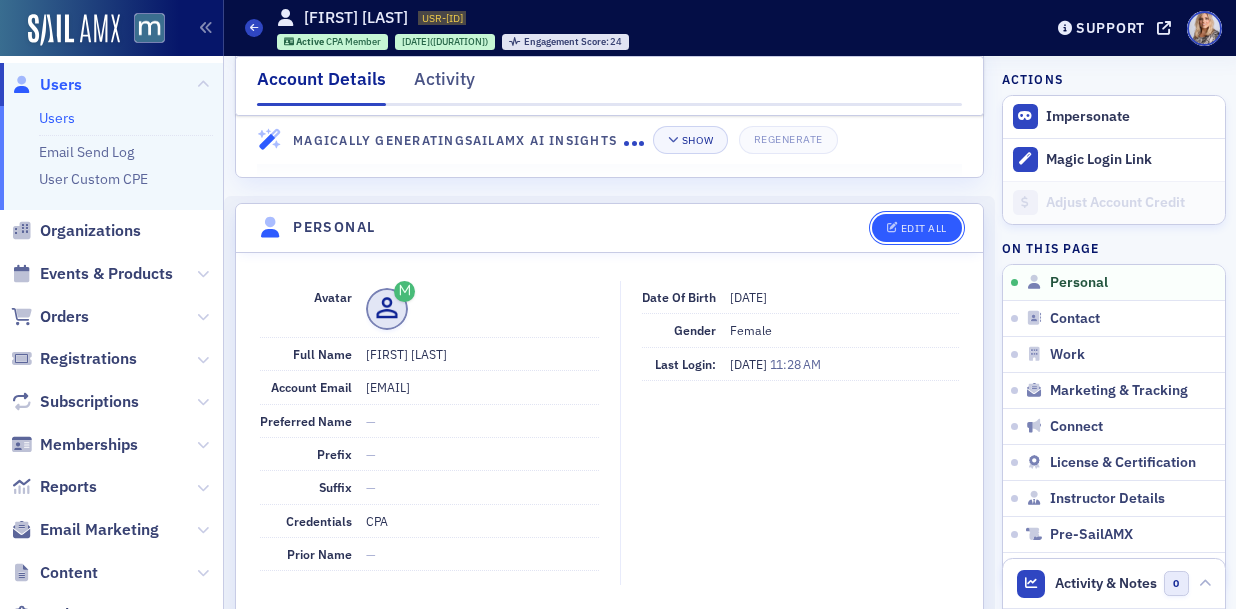 click on "Edit All" 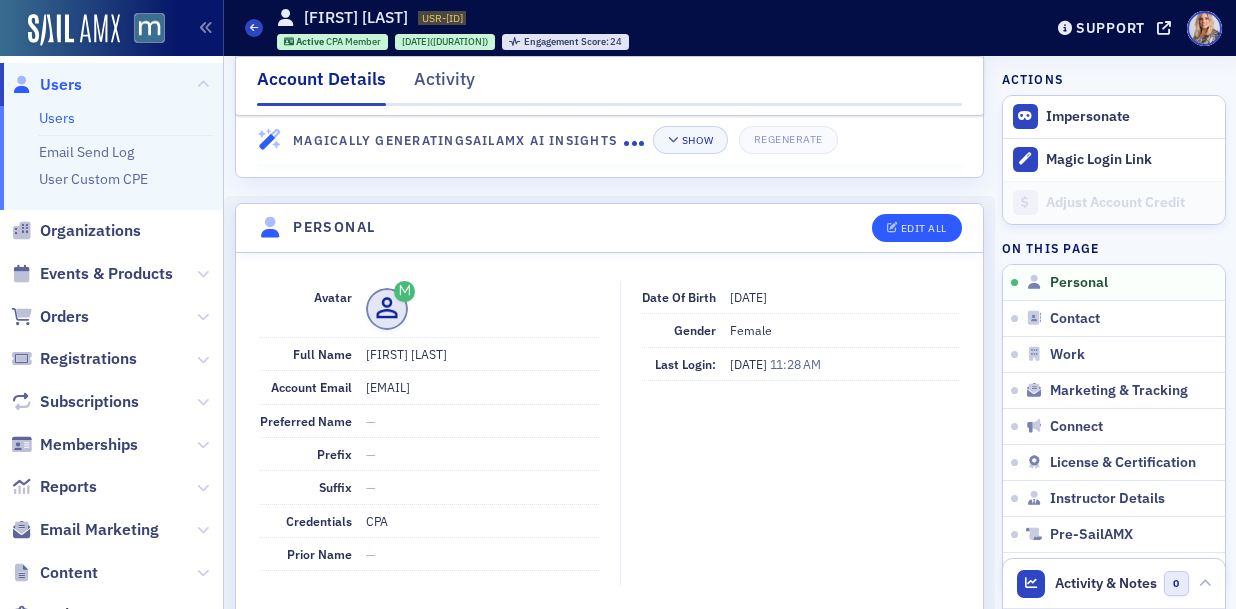 select on "US" 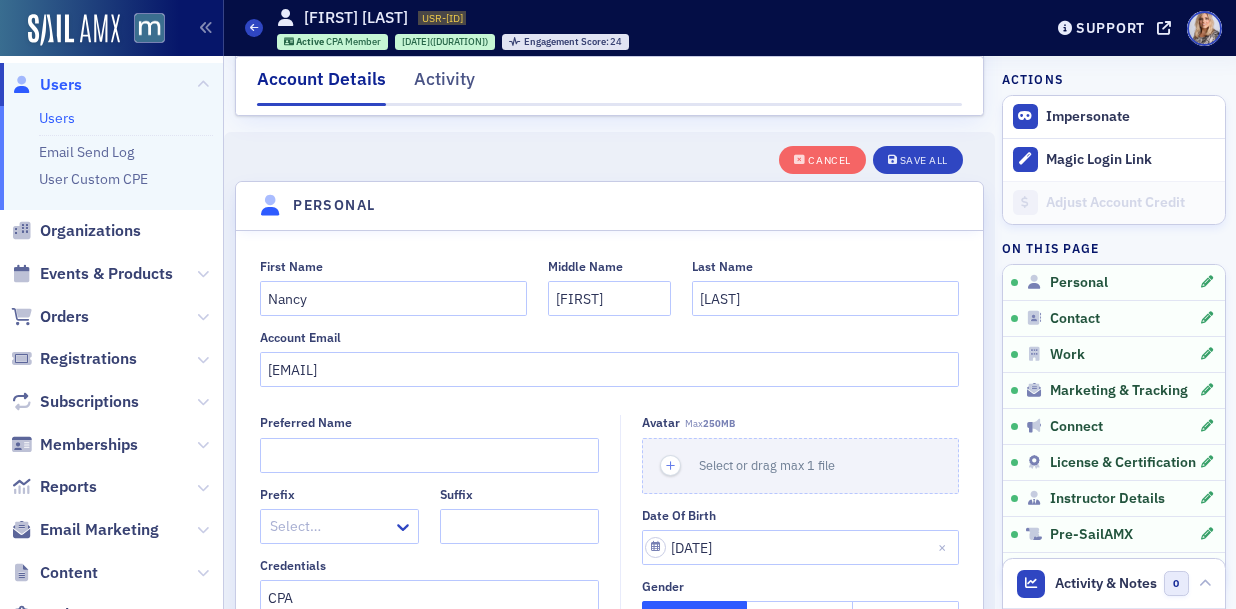 scroll, scrollTop: 233, scrollLeft: 0, axis: vertical 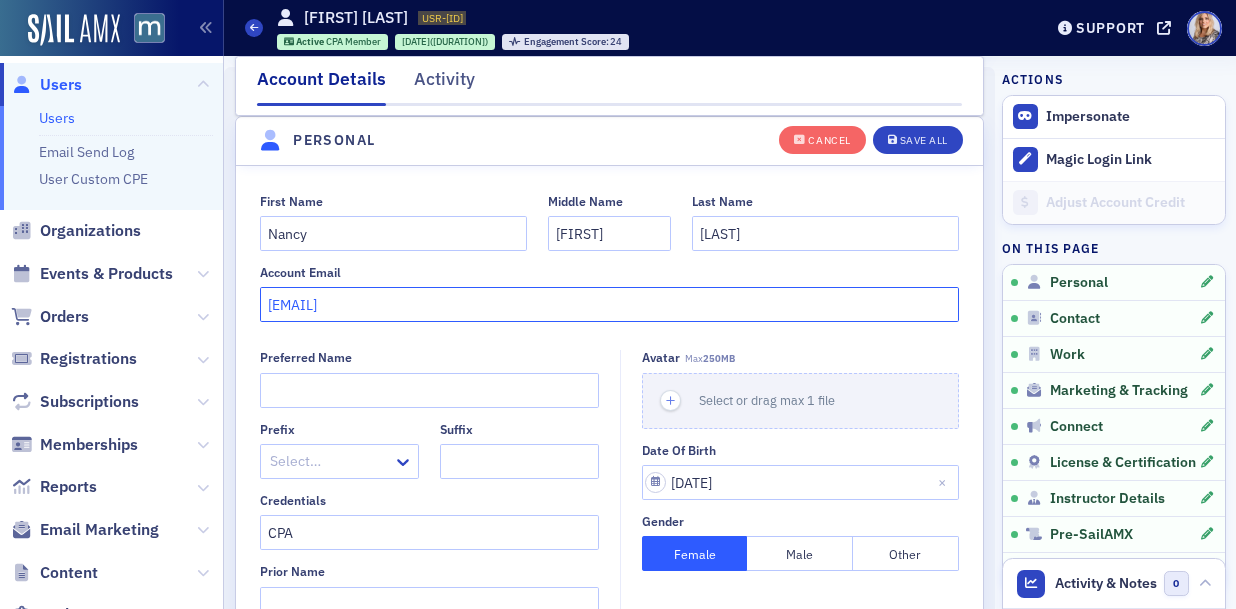 drag, startPoint x: 490, startPoint y: 303, endPoint x: 132, endPoint y: 310, distance: 358.06842 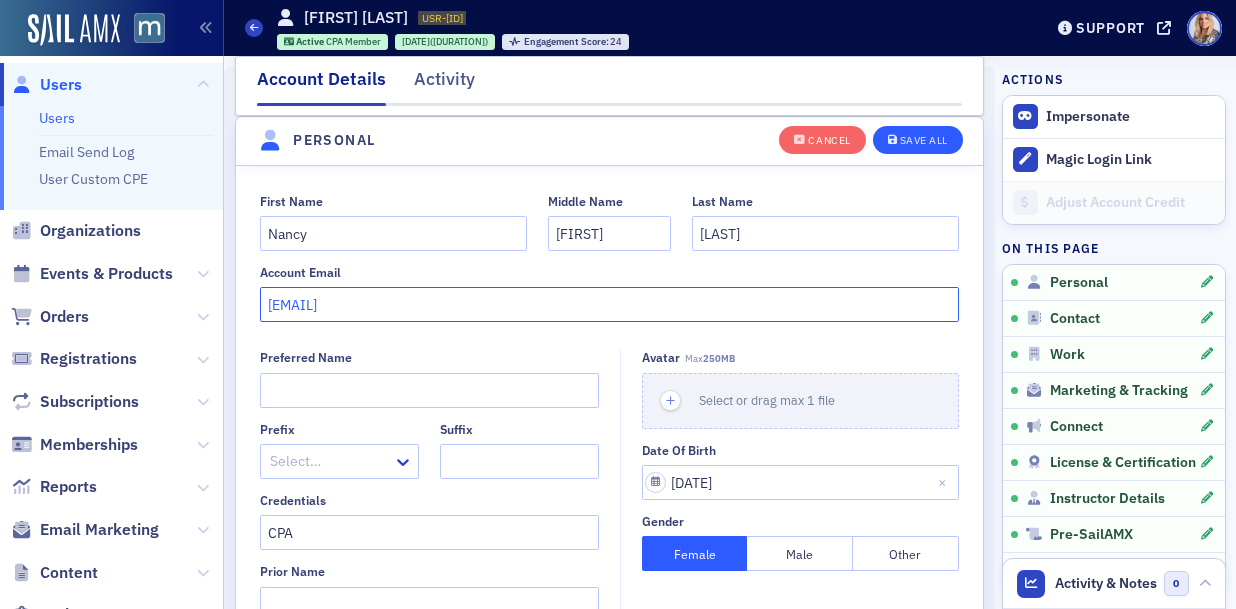 type on "[EMAIL]" 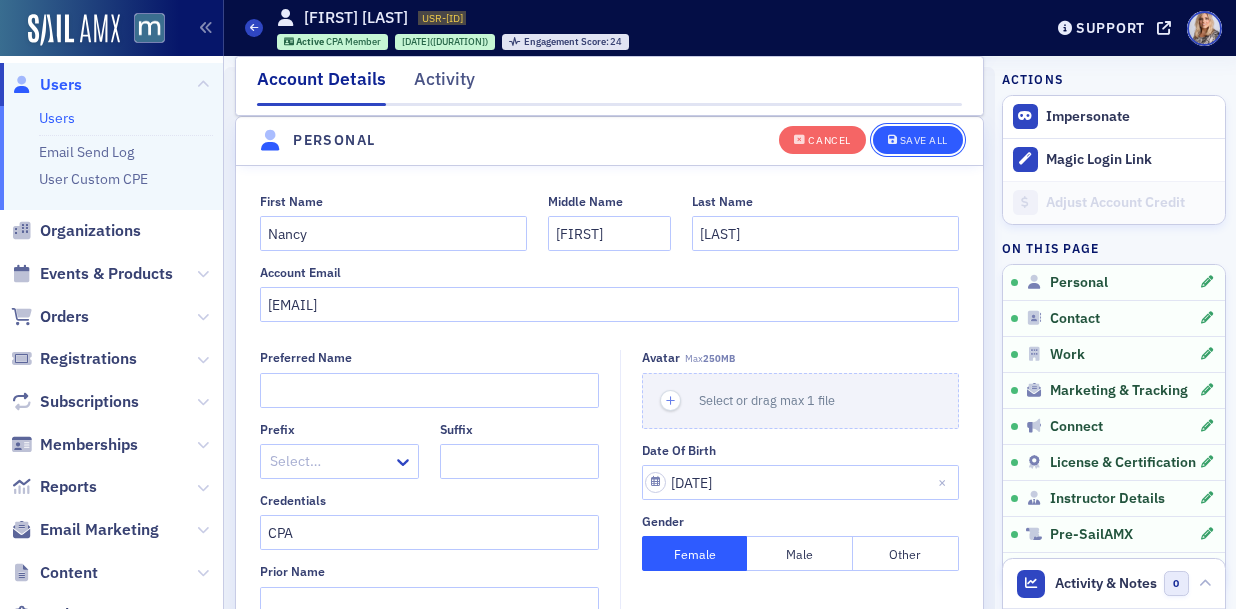 click on "Save All" 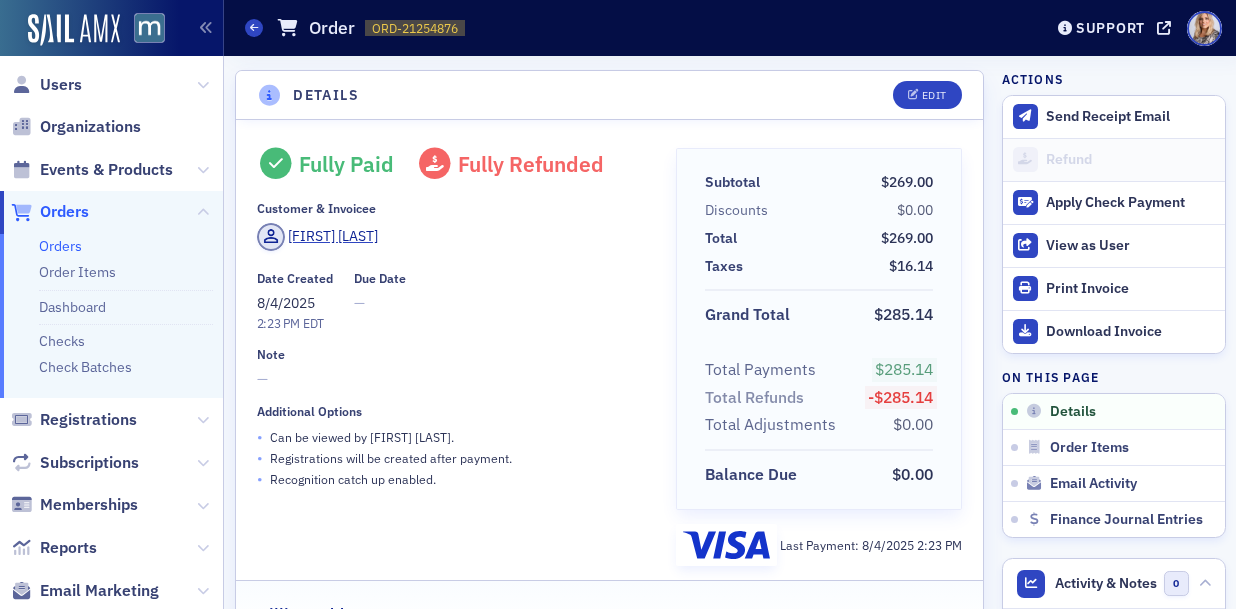 scroll, scrollTop: 0, scrollLeft: 0, axis: both 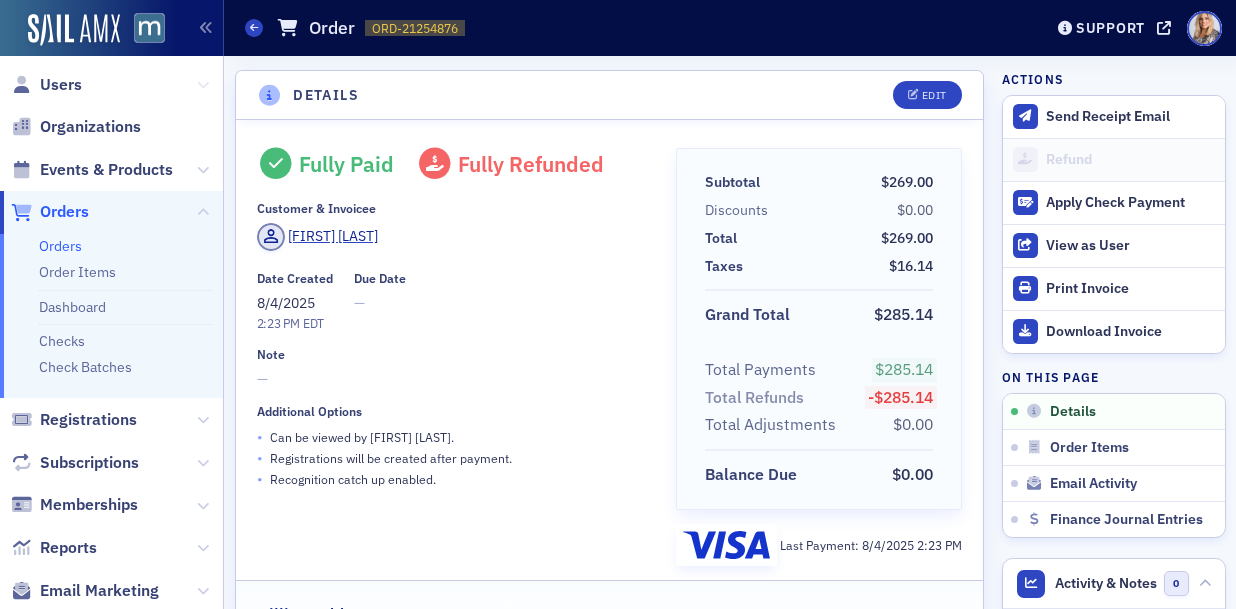 click 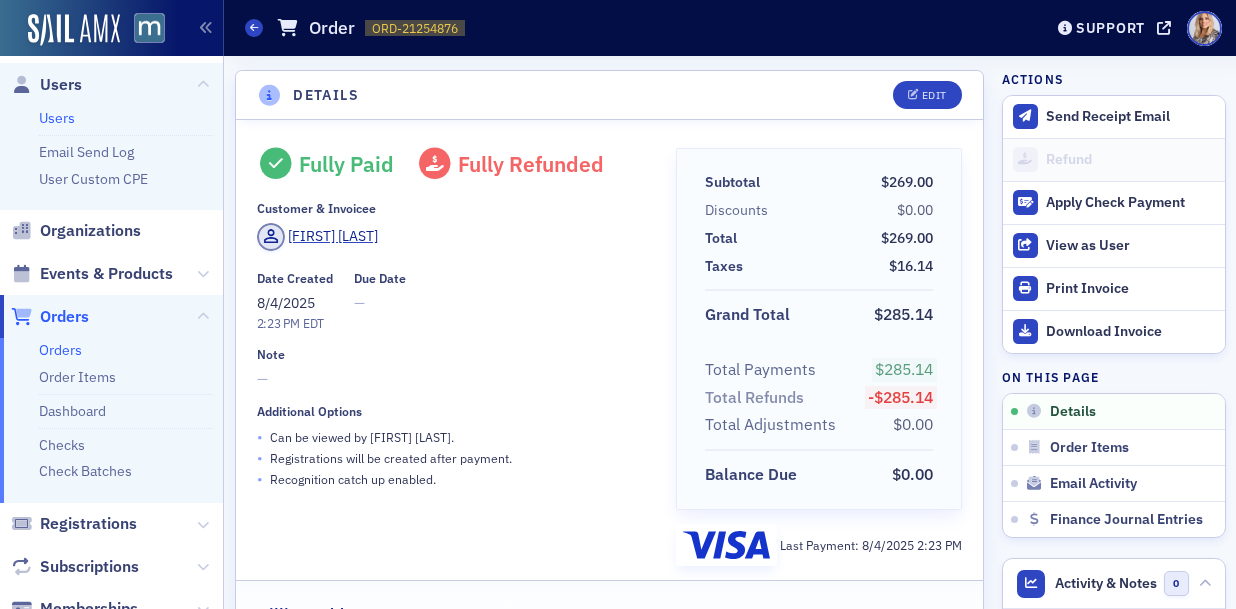 click on "Users" 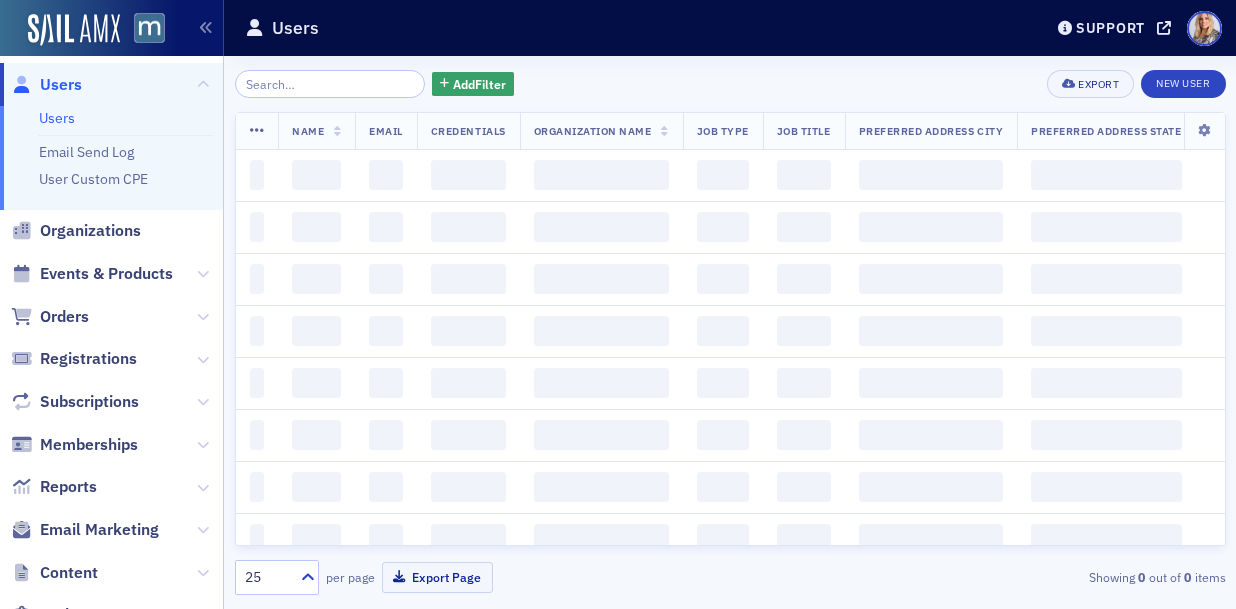scroll, scrollTop: 0, scrollLeft: 0, axis: both 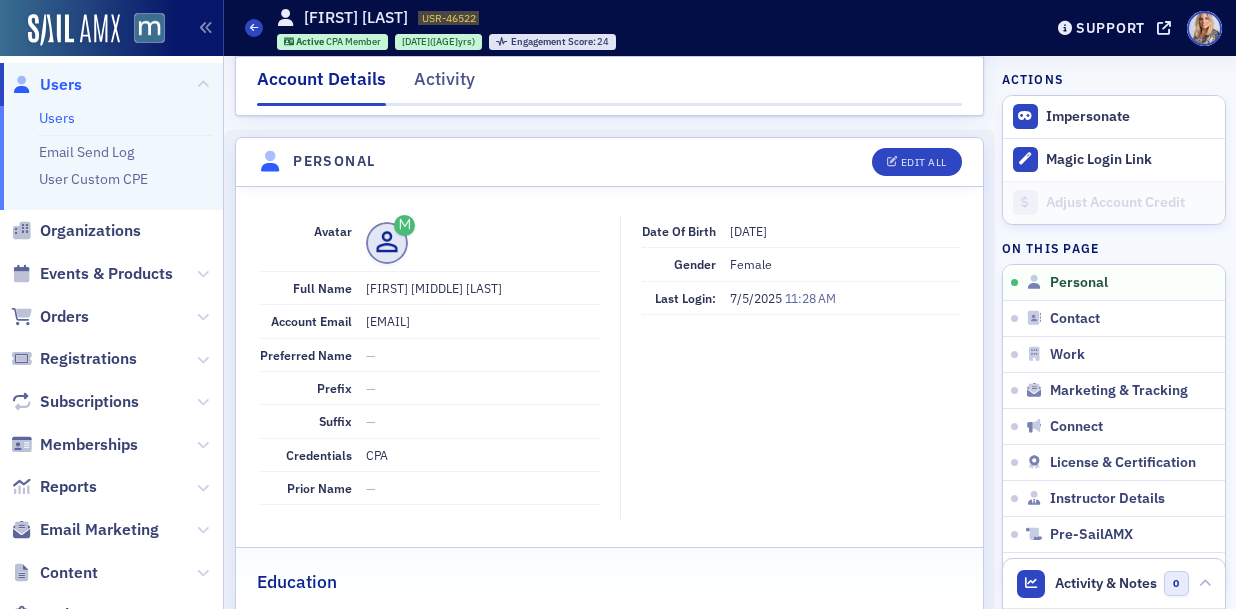 click on "[EMAIL]" 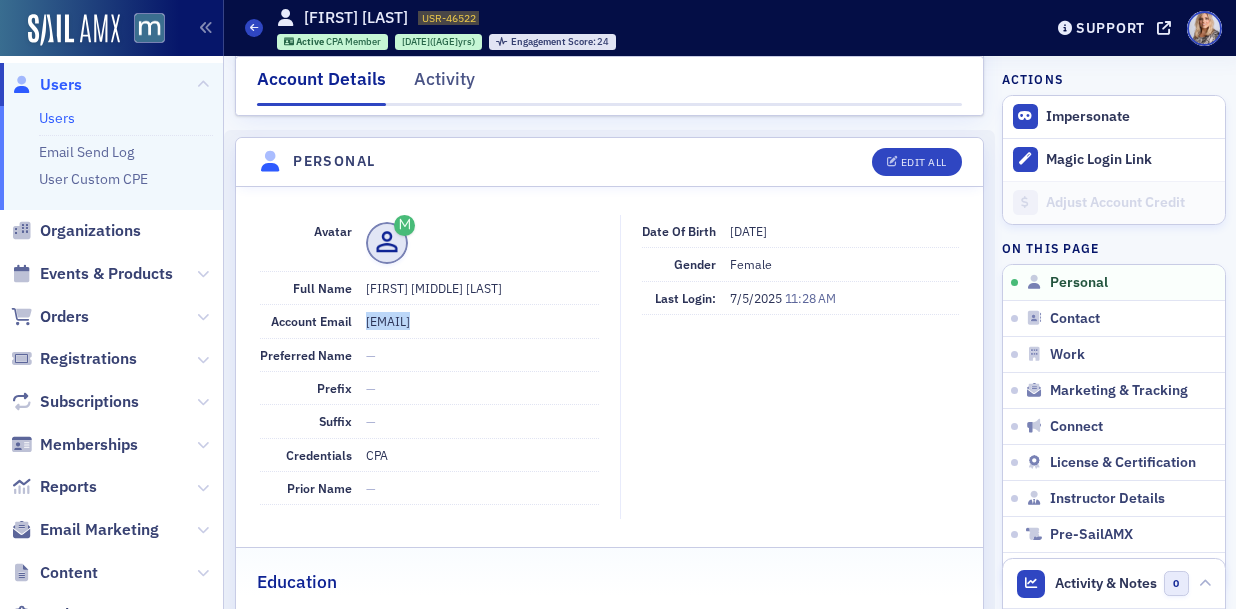 drag, startPoint x: 493, startPoint y: 321, endPoint x: 367, endPoint y: 318, distance: 126.035706 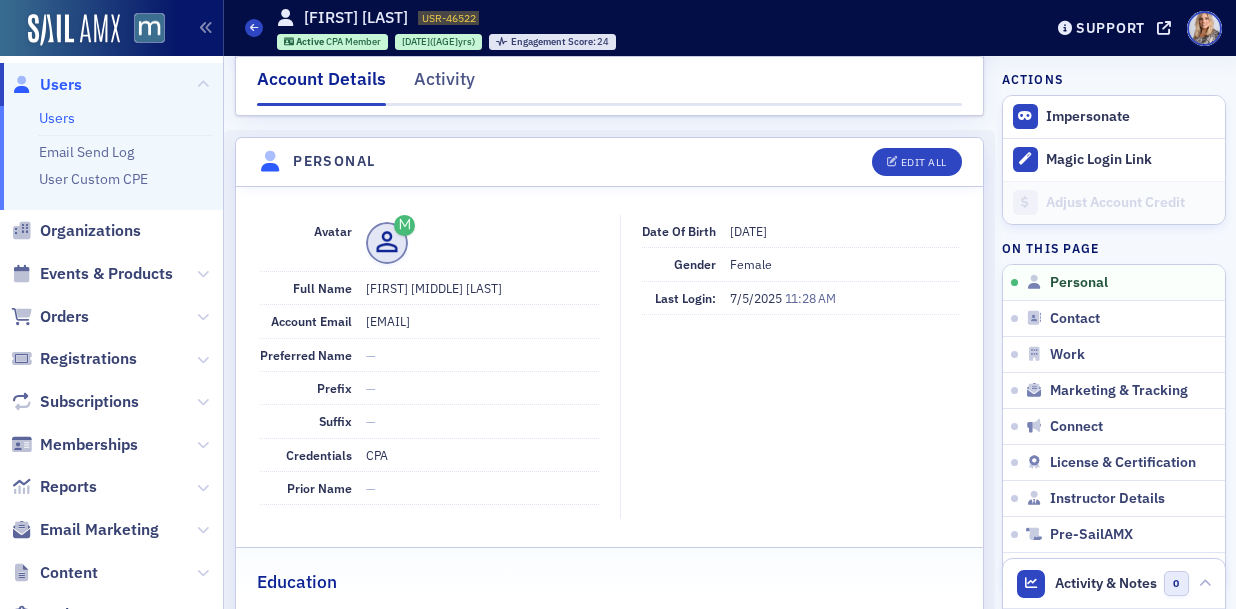 click on "—" 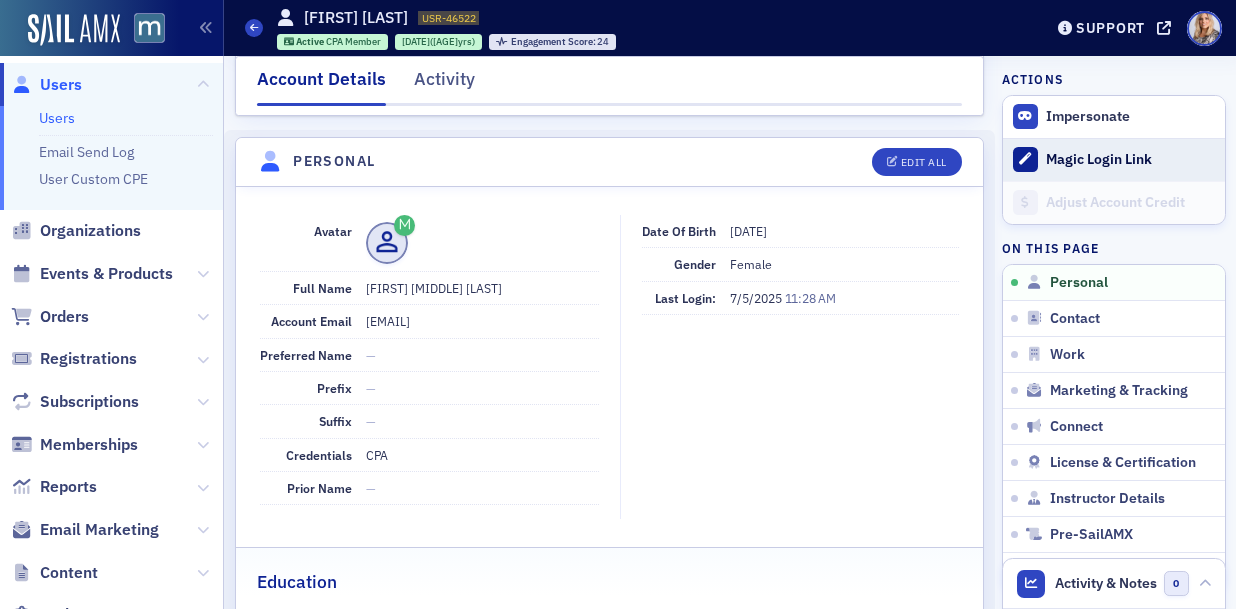 click on "Magic Login Link" 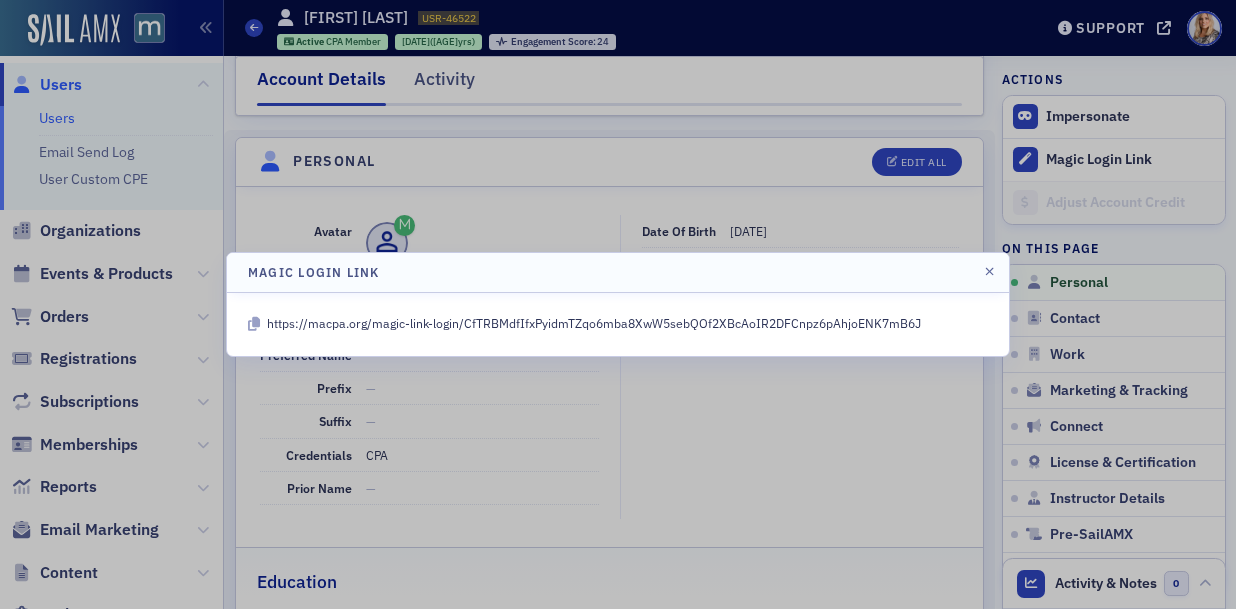 click at bounding box center [254, 324] 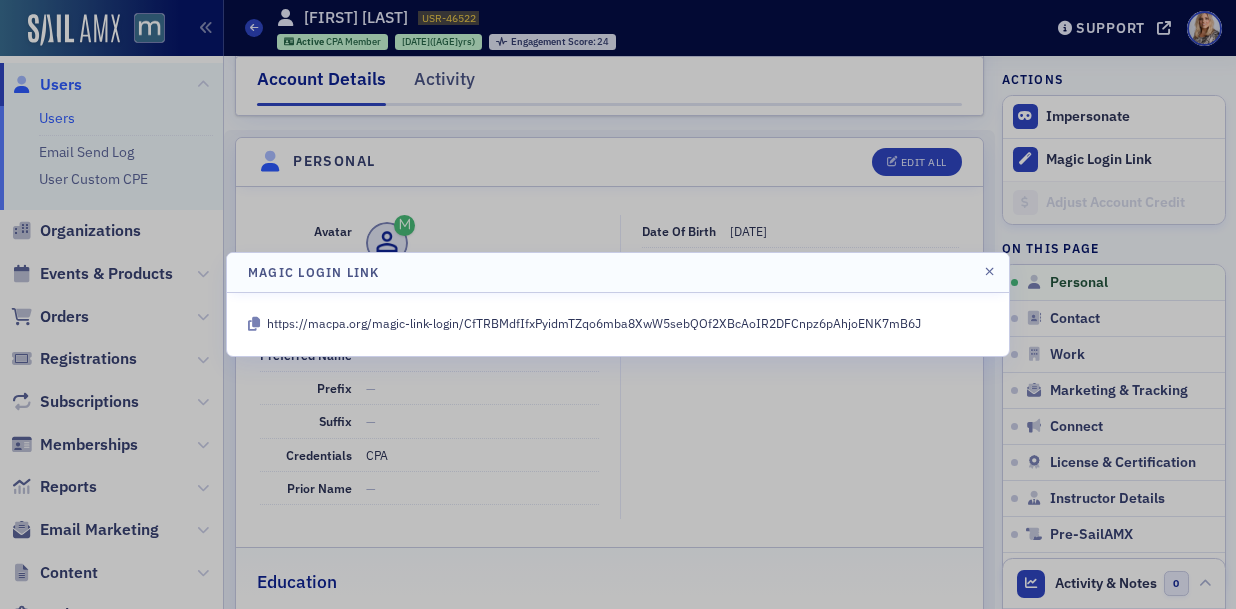 click at bounding box center [618, 304] 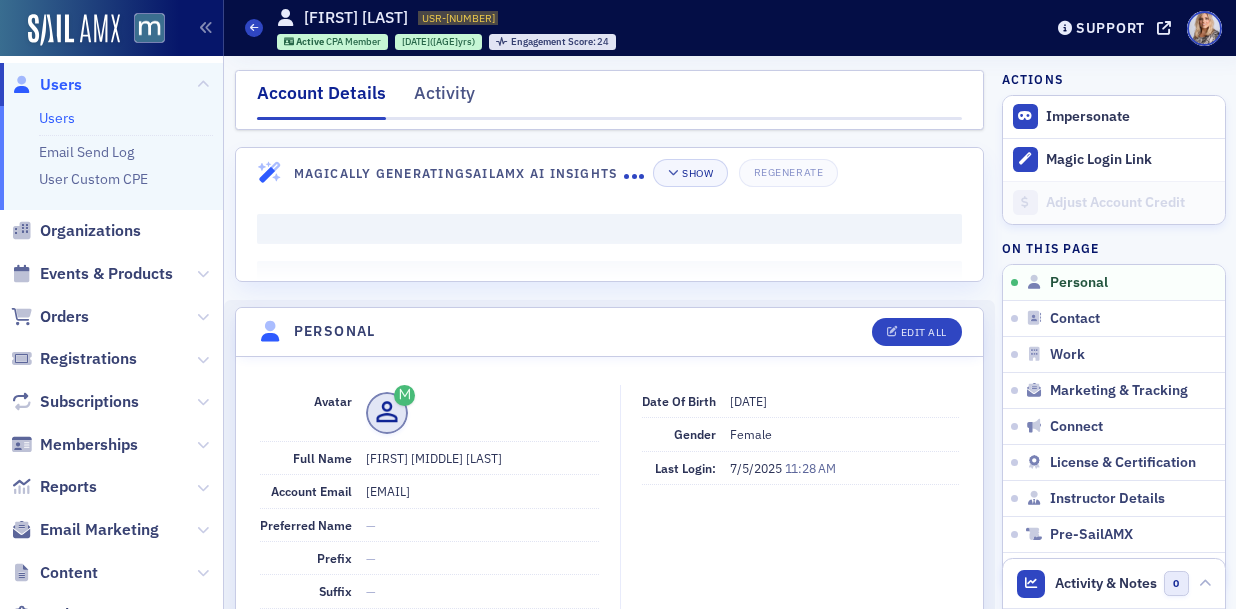 scroll, scrollTop: 0, scrollLeft: 0, axis: both 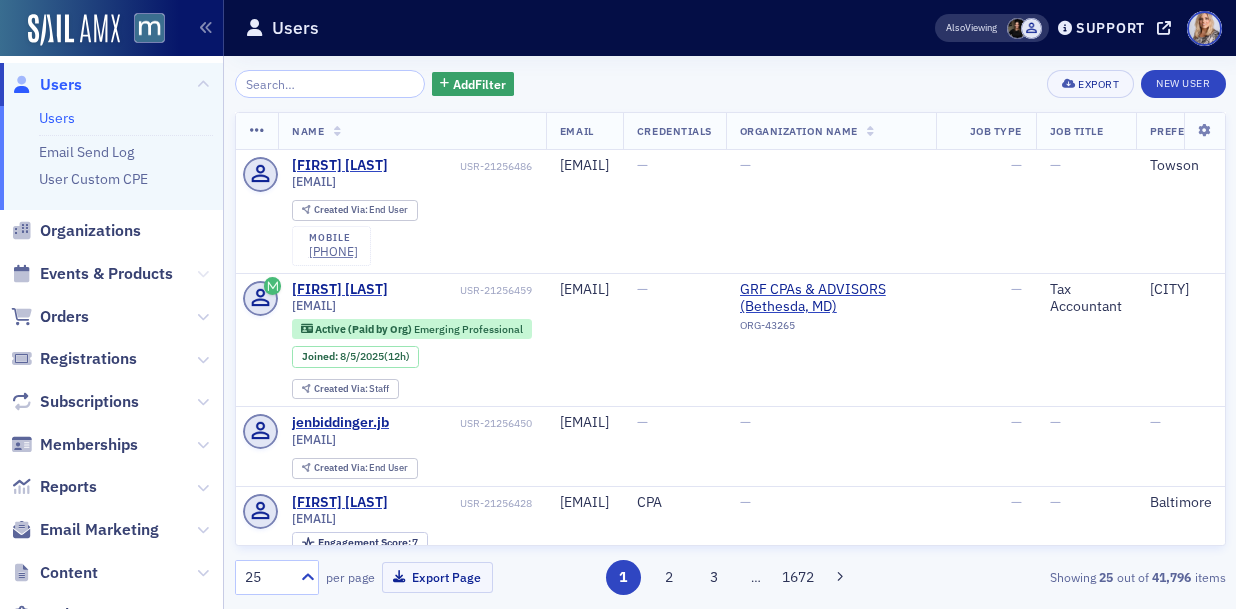 click 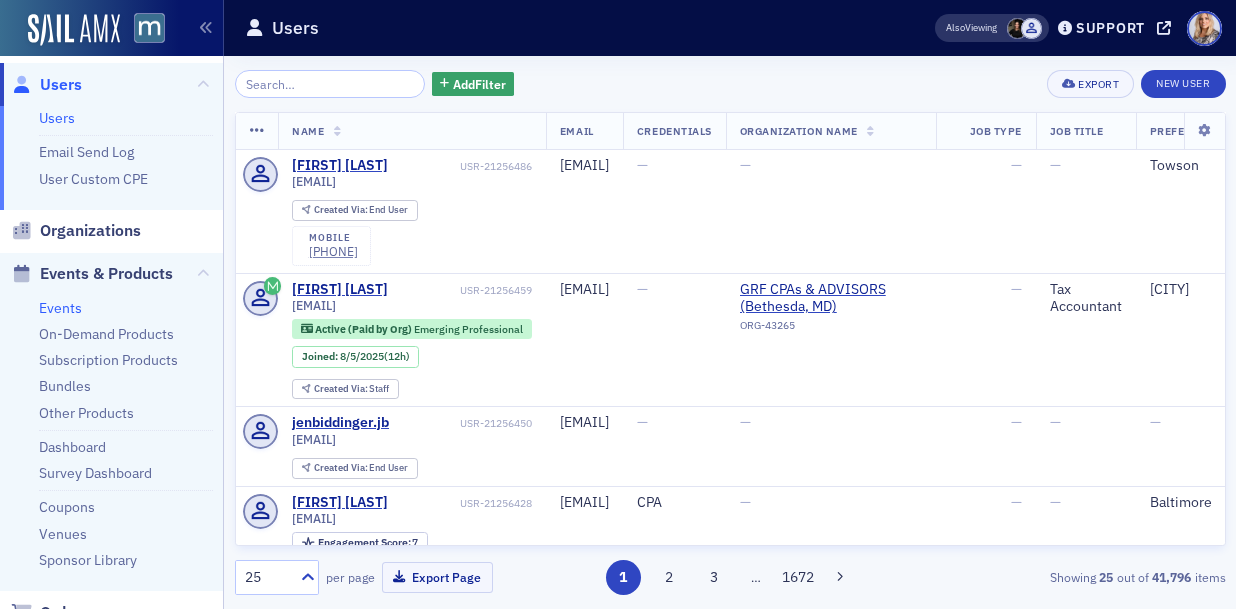 click on "Events" 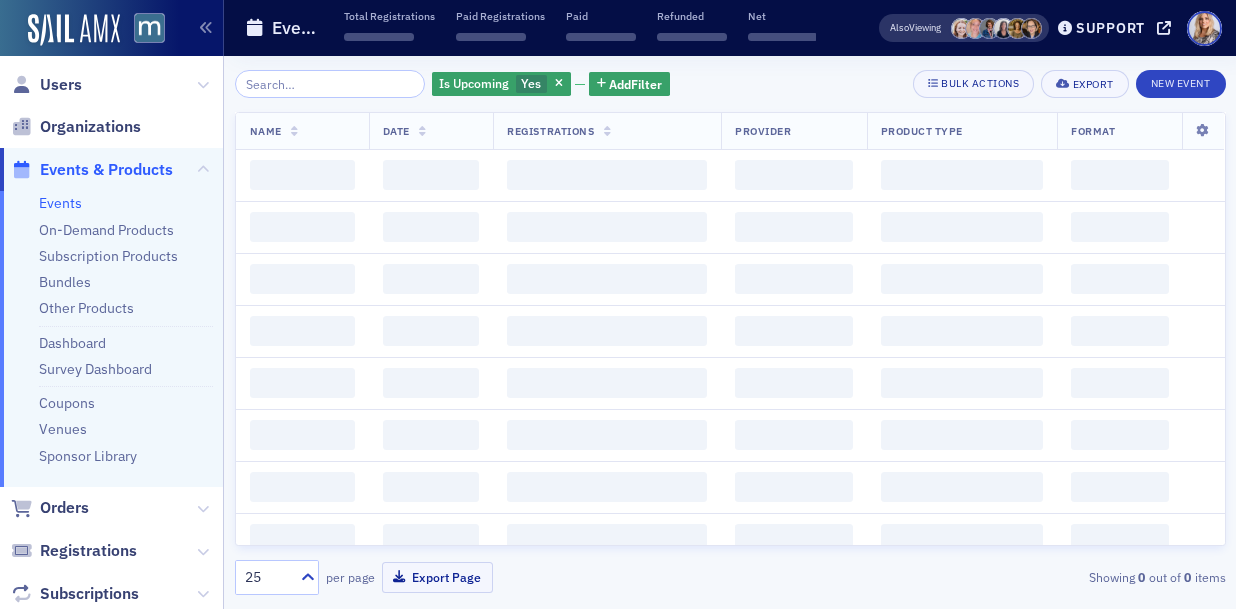 click 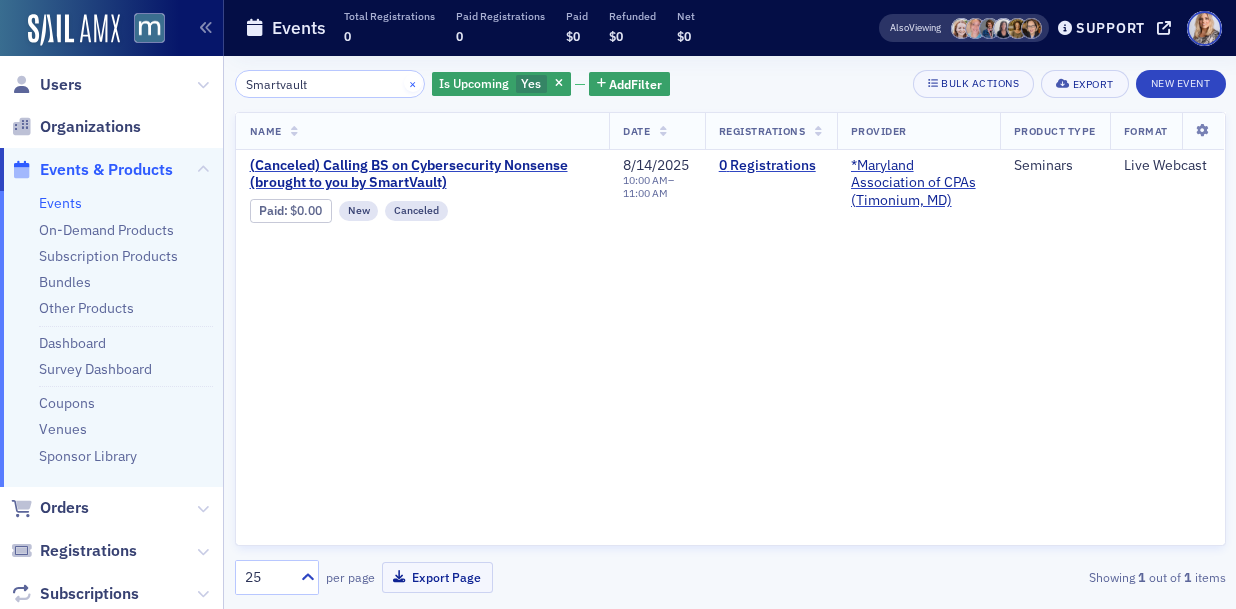type on "Smartvault" 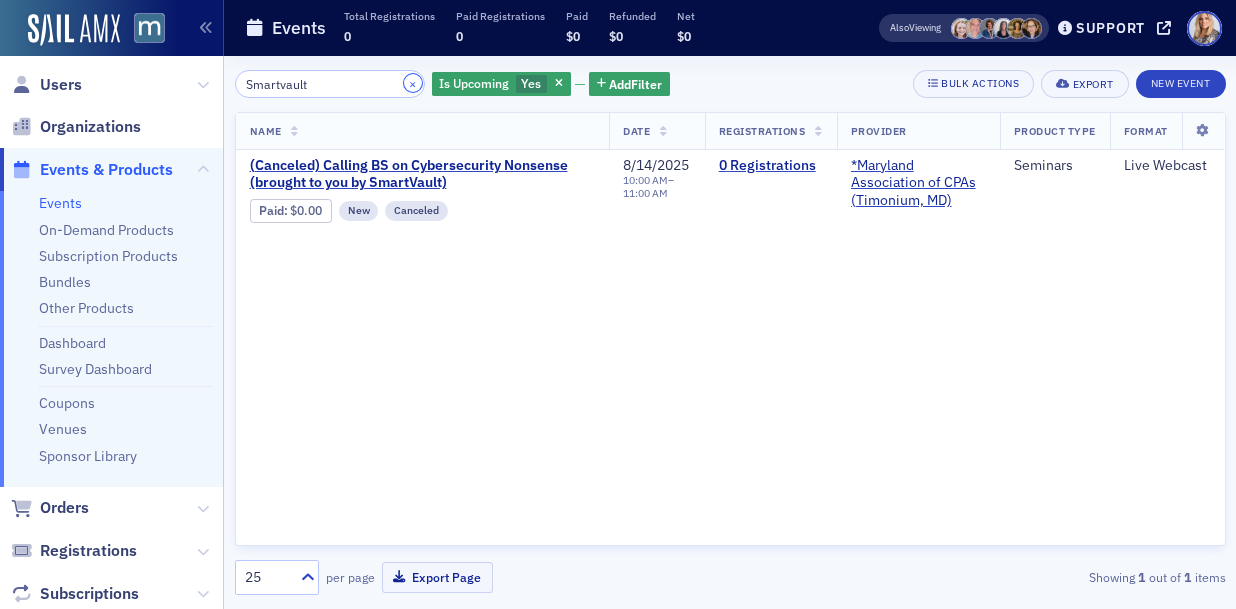 click on "×" 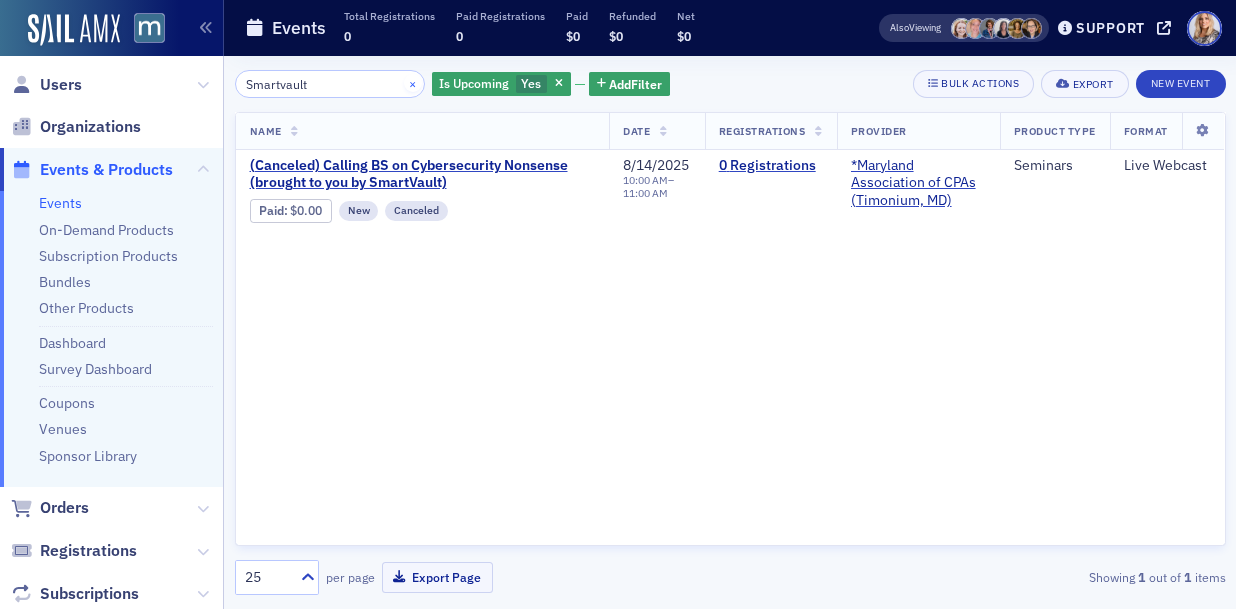 type 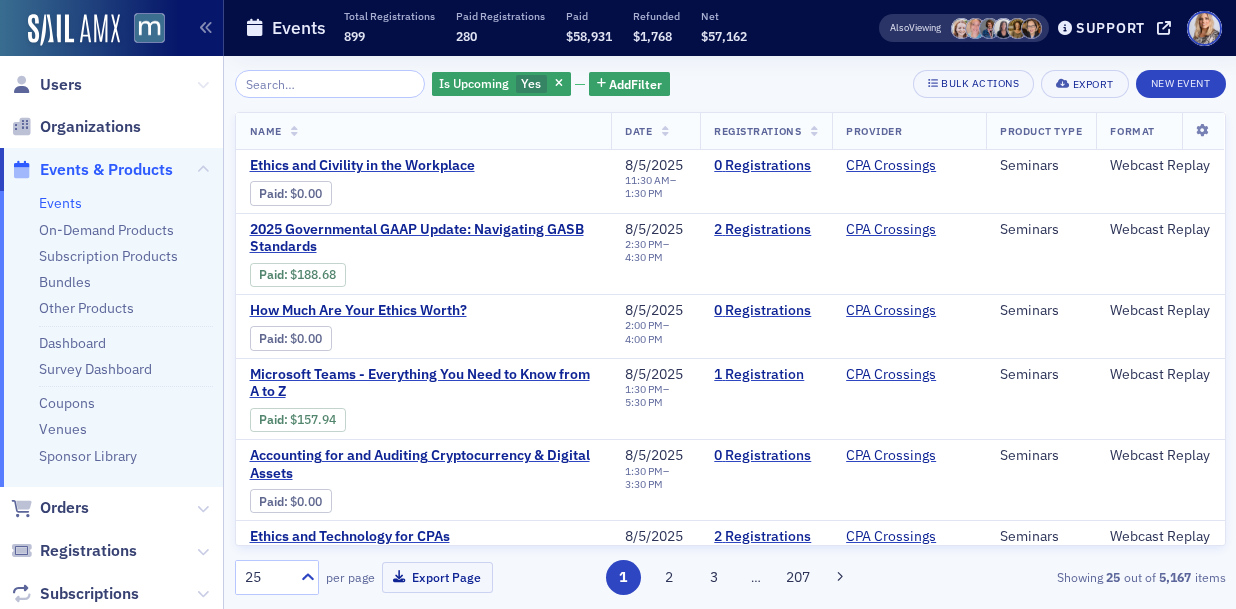 click 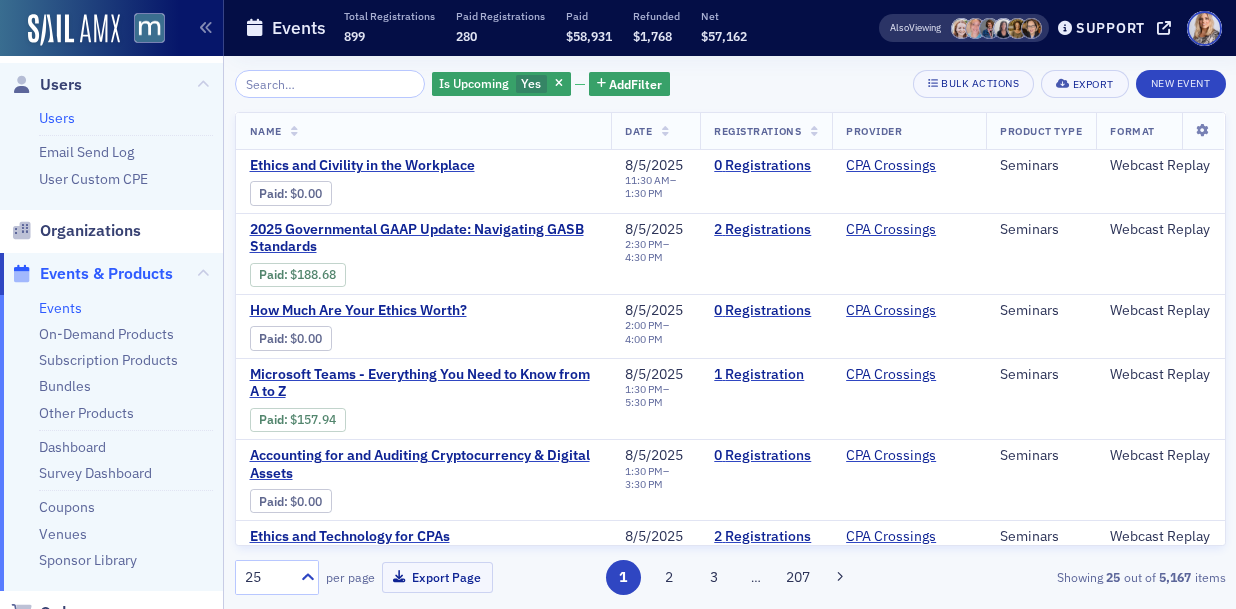 click on "Users" 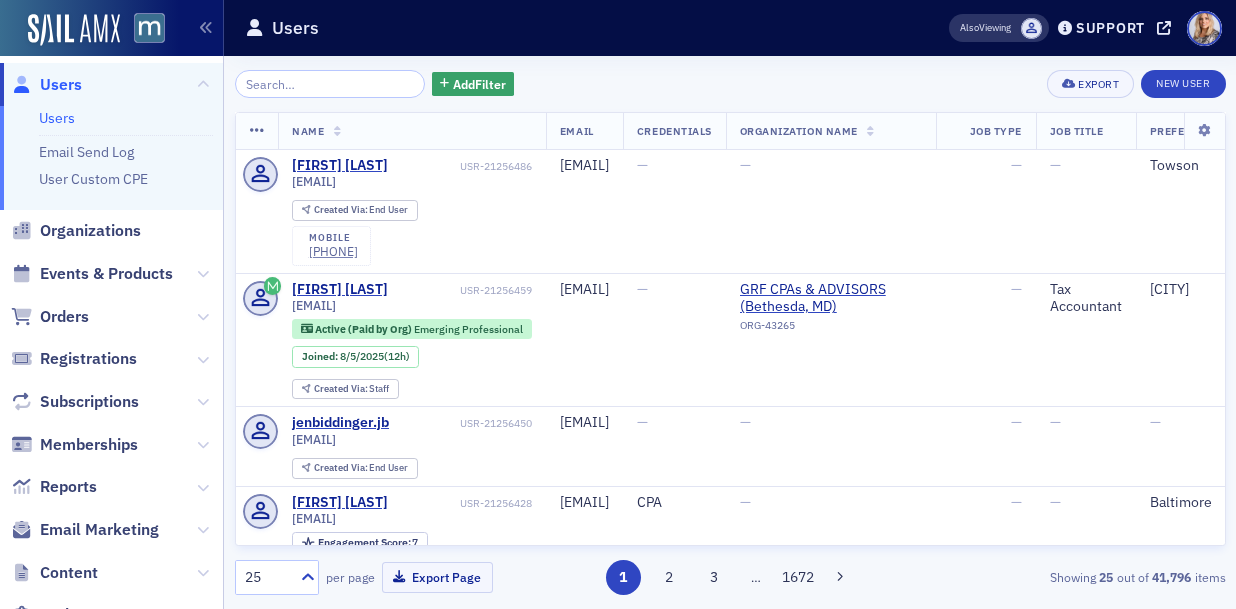 click 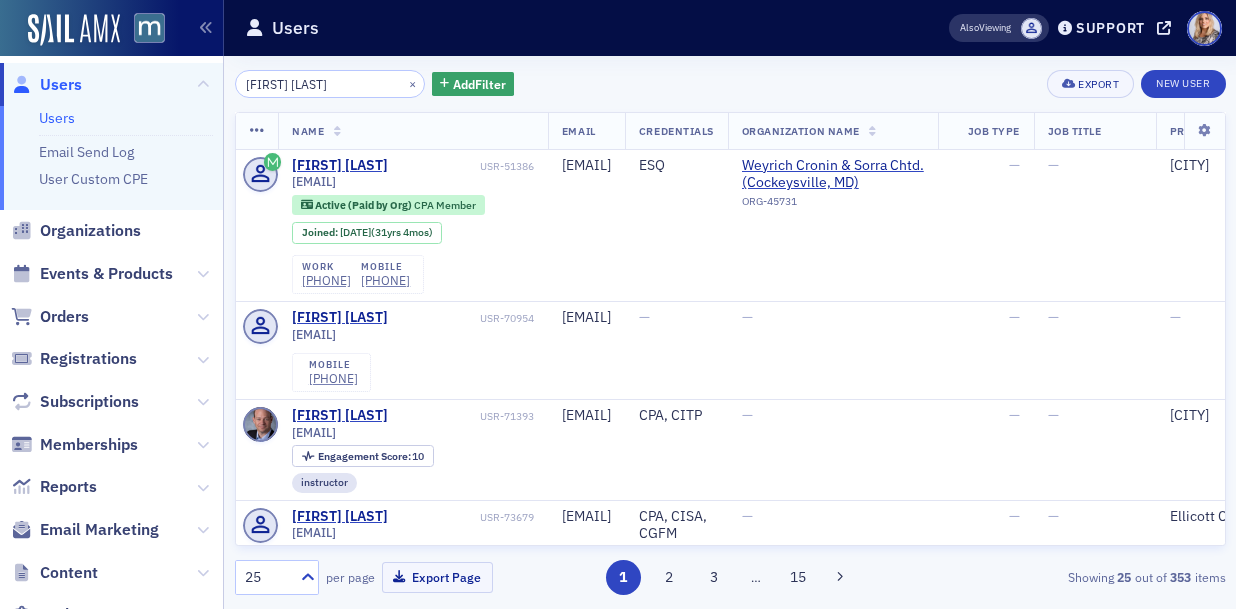click on "Jeff Lawson" 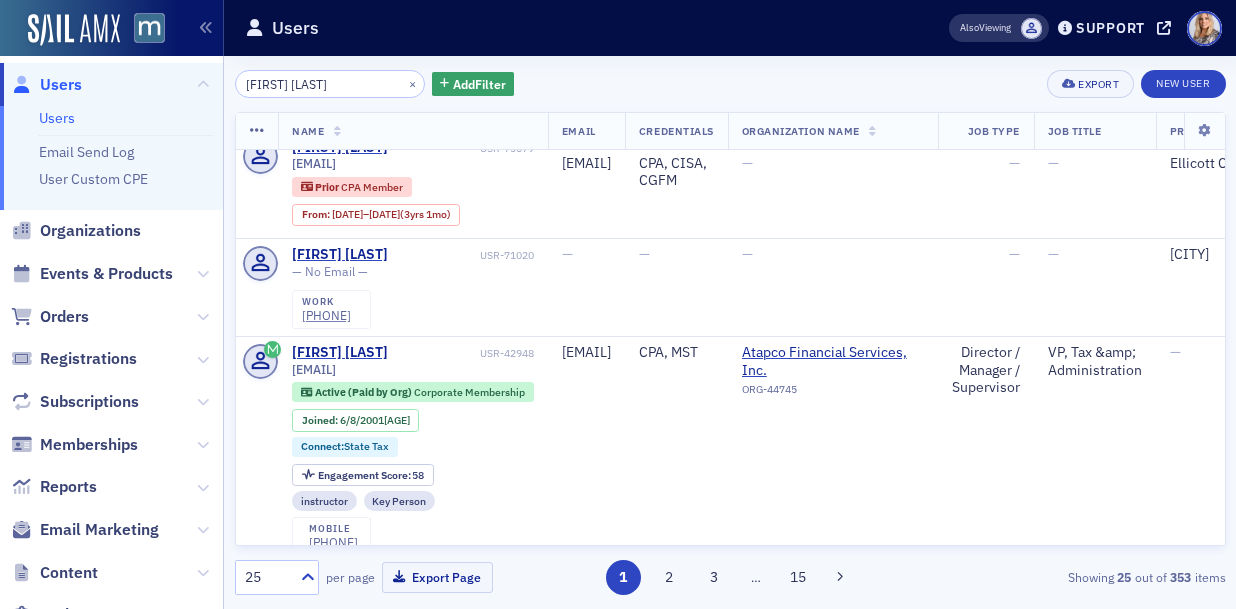 scroll, scrollTop: 381, scrollLeft: 0, axis: vertical 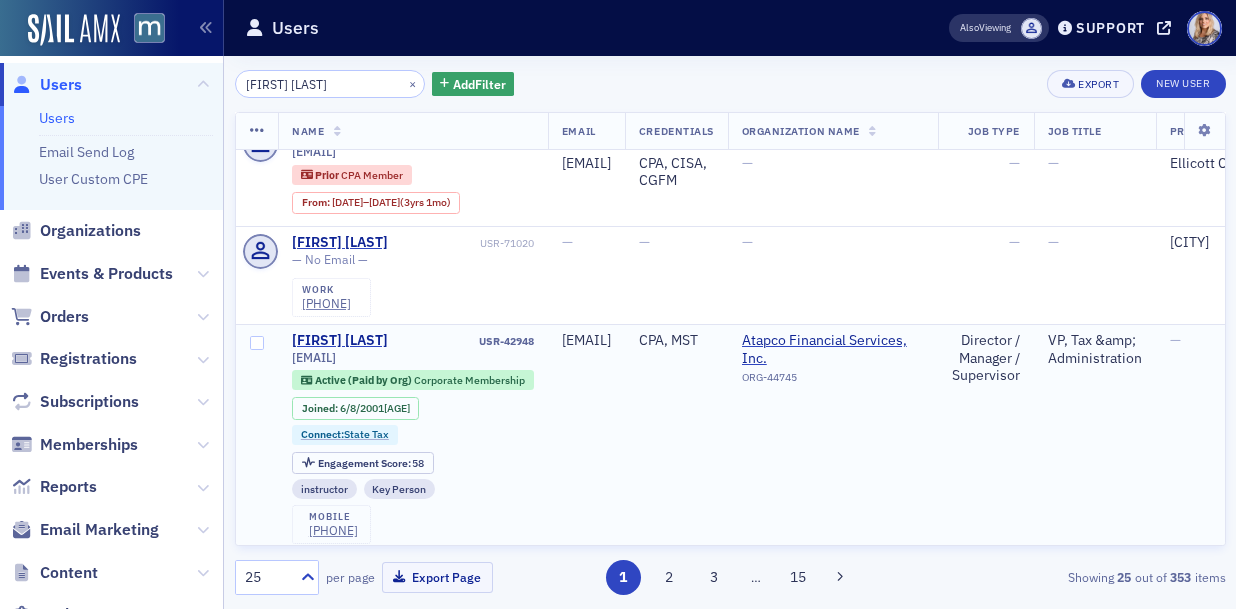 type on "Jeff Lawson" 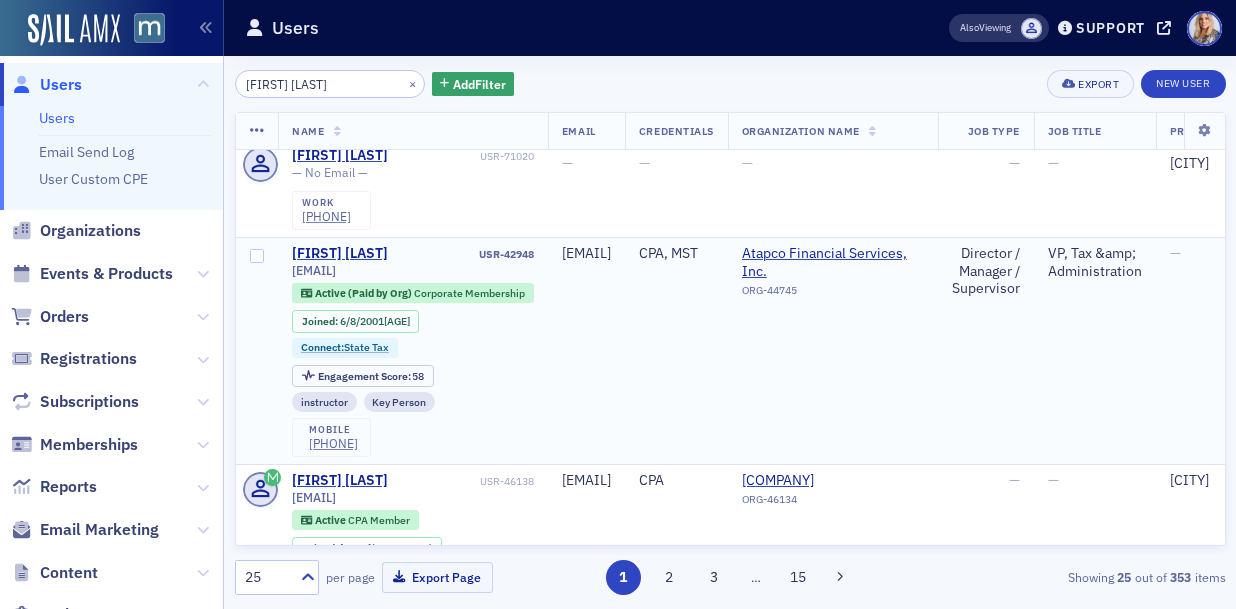scroll, scrollTop: 489, scrollLeft: 0, axis: vertical 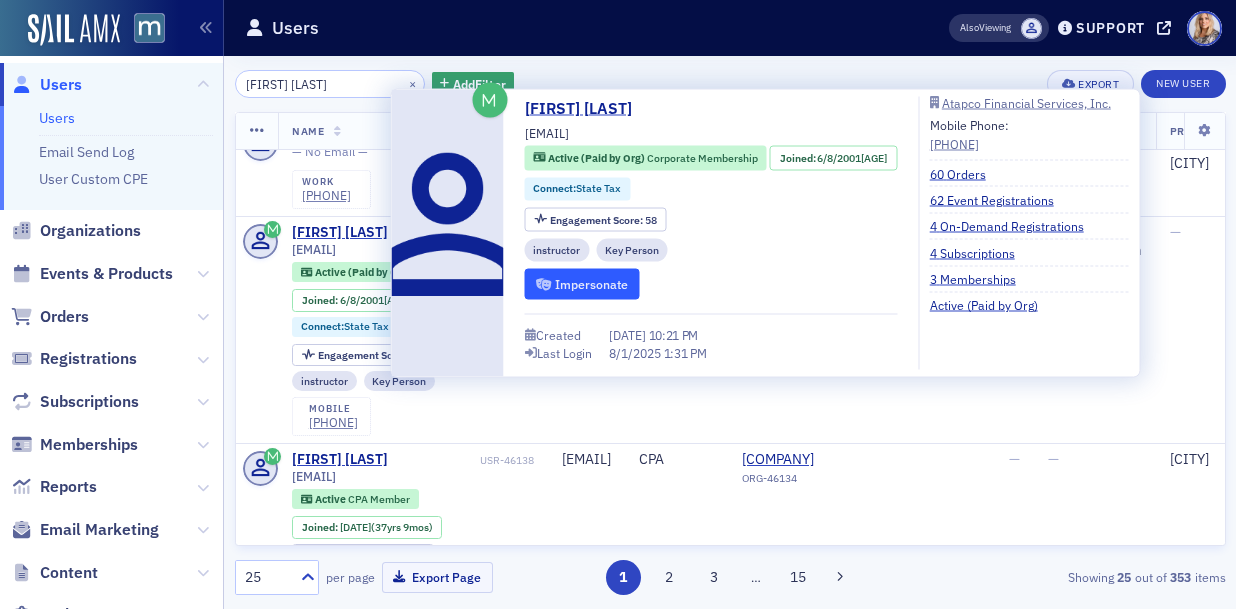 click on "Impersonate" at bounding box center (582, 284) 